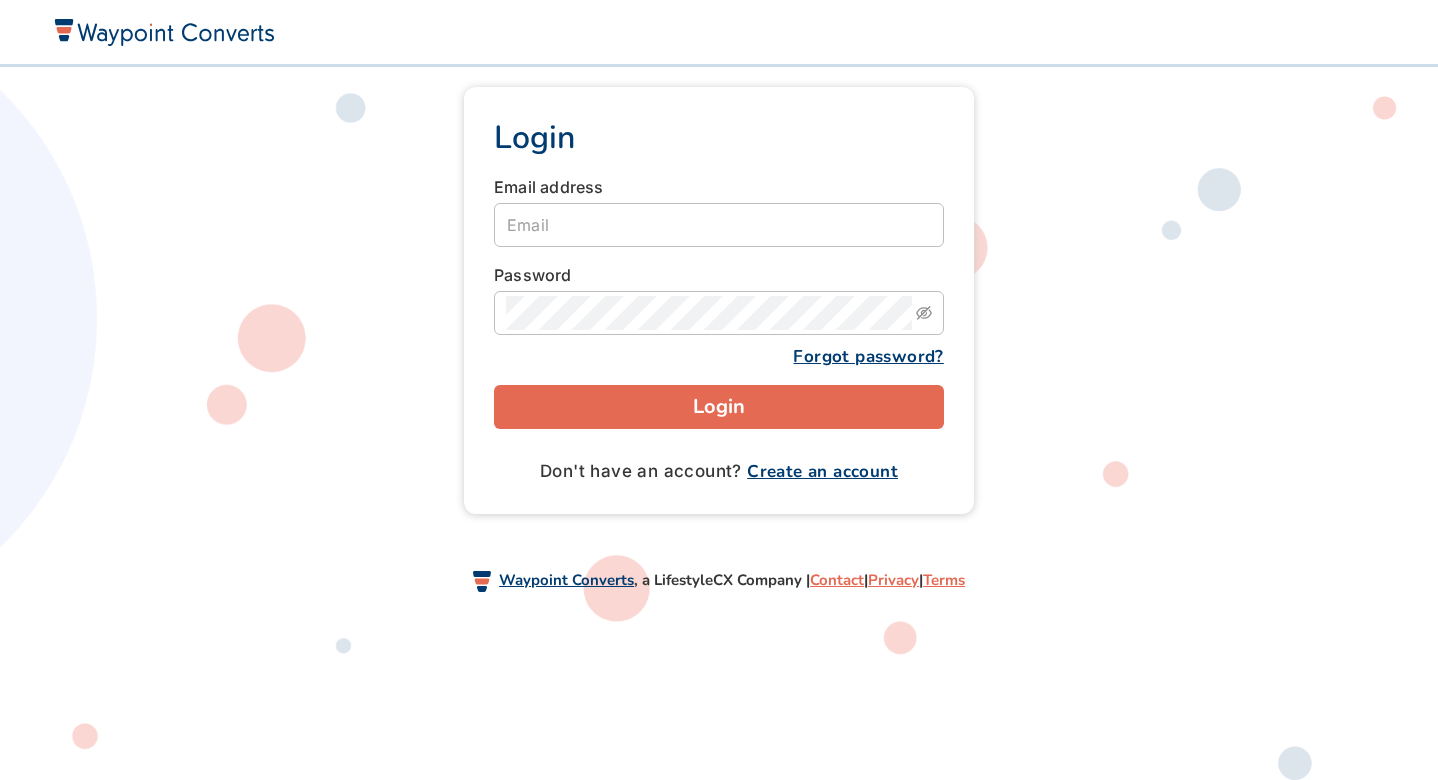 scroll, scrollTop: 0, scrollLeft: 0, axis: both 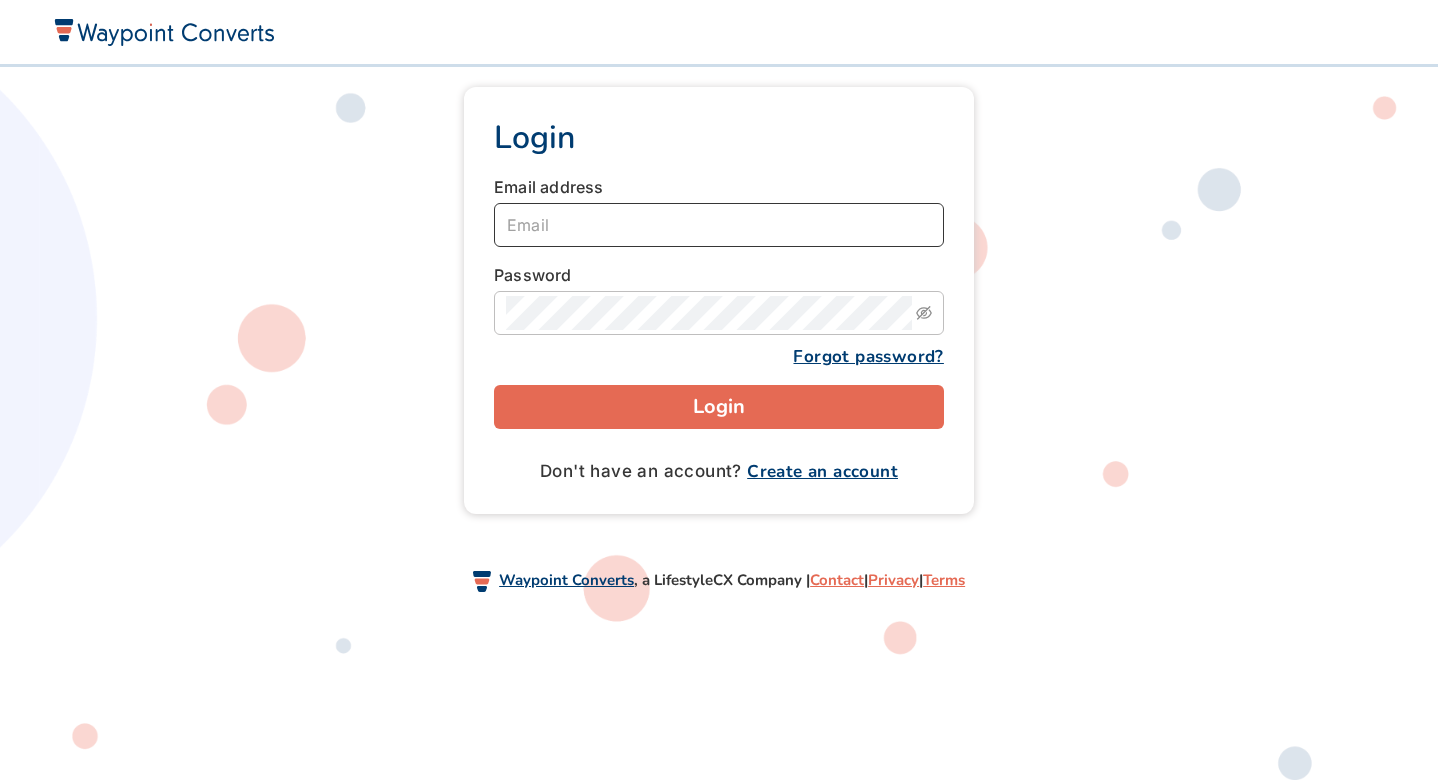 click at bounding box center [719, 225] 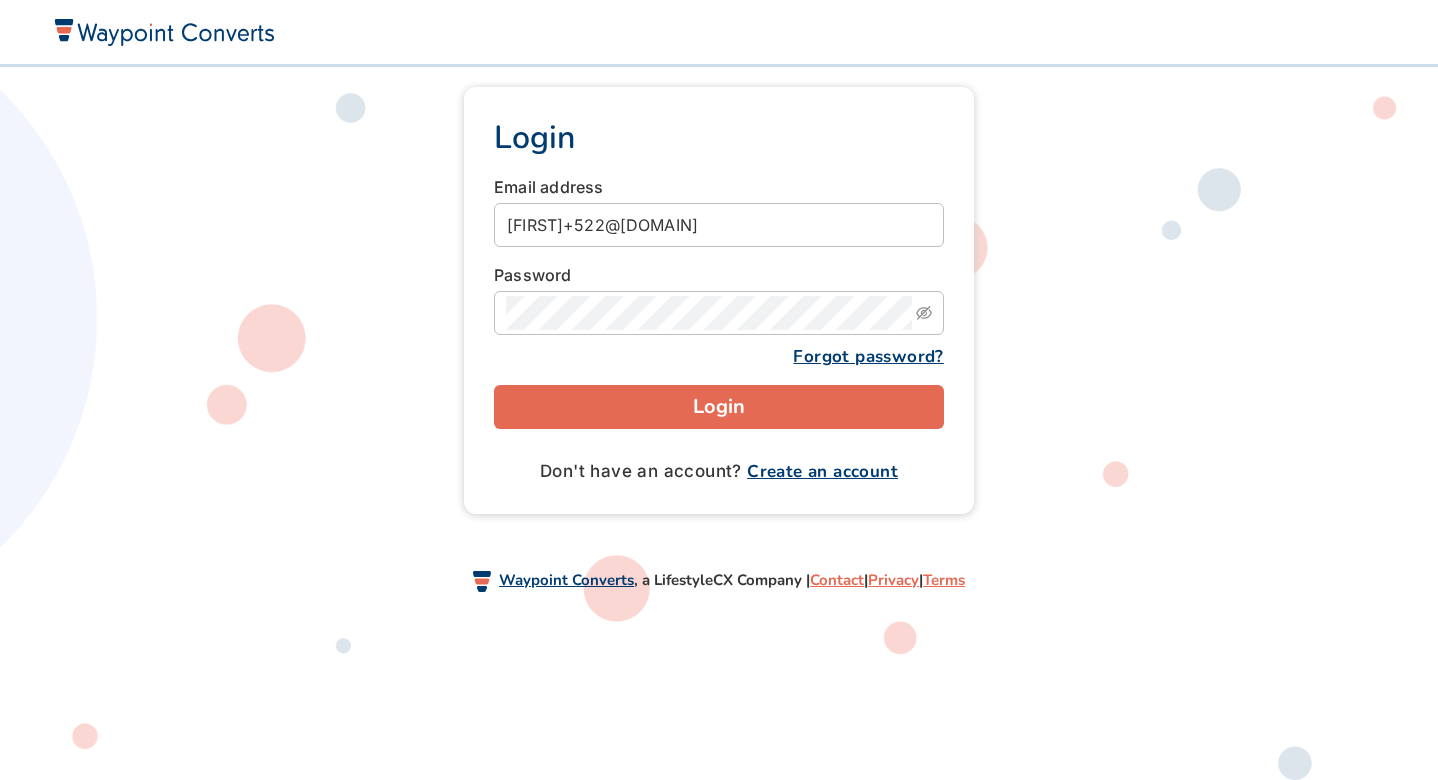 click on "Login" at bounding box center [719, 407] 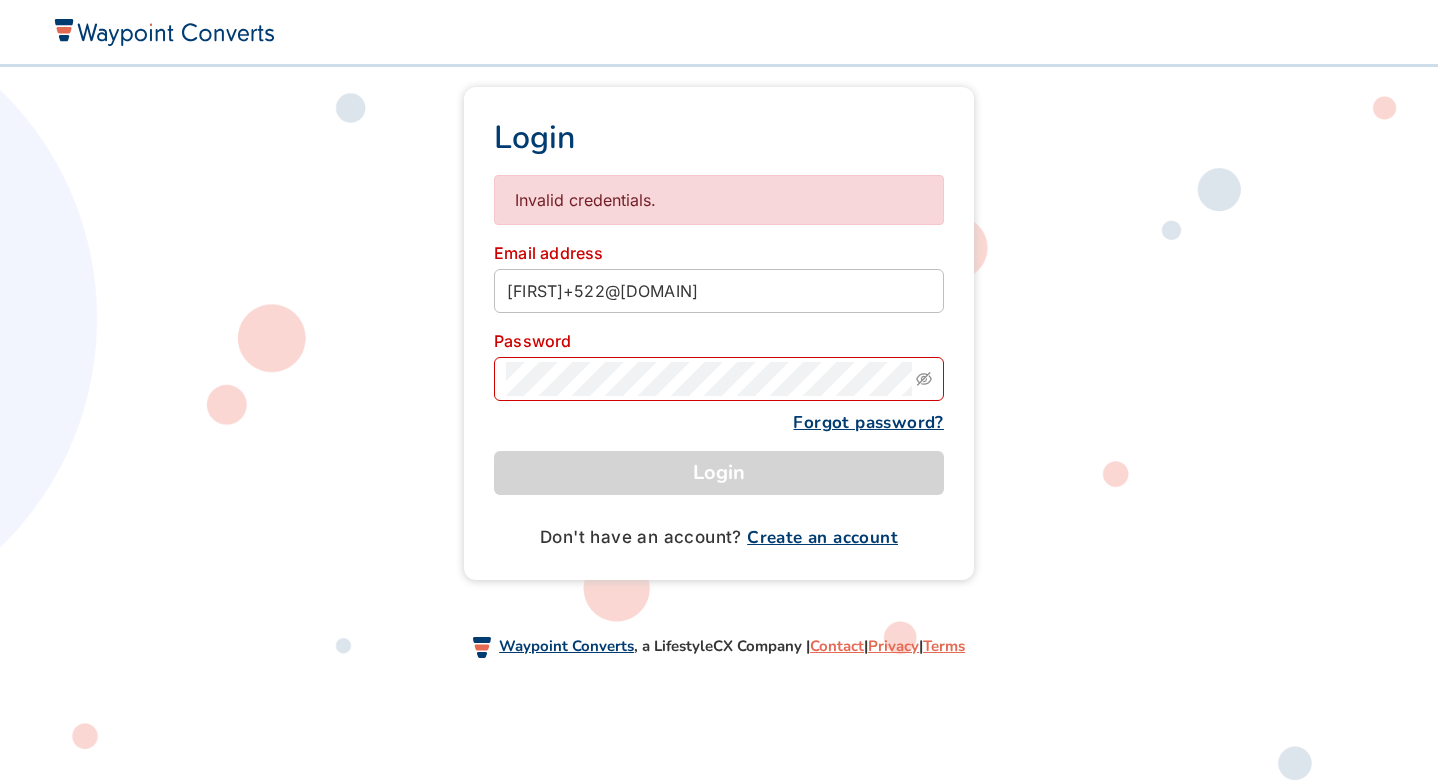 click at bounding box center [163, 31] 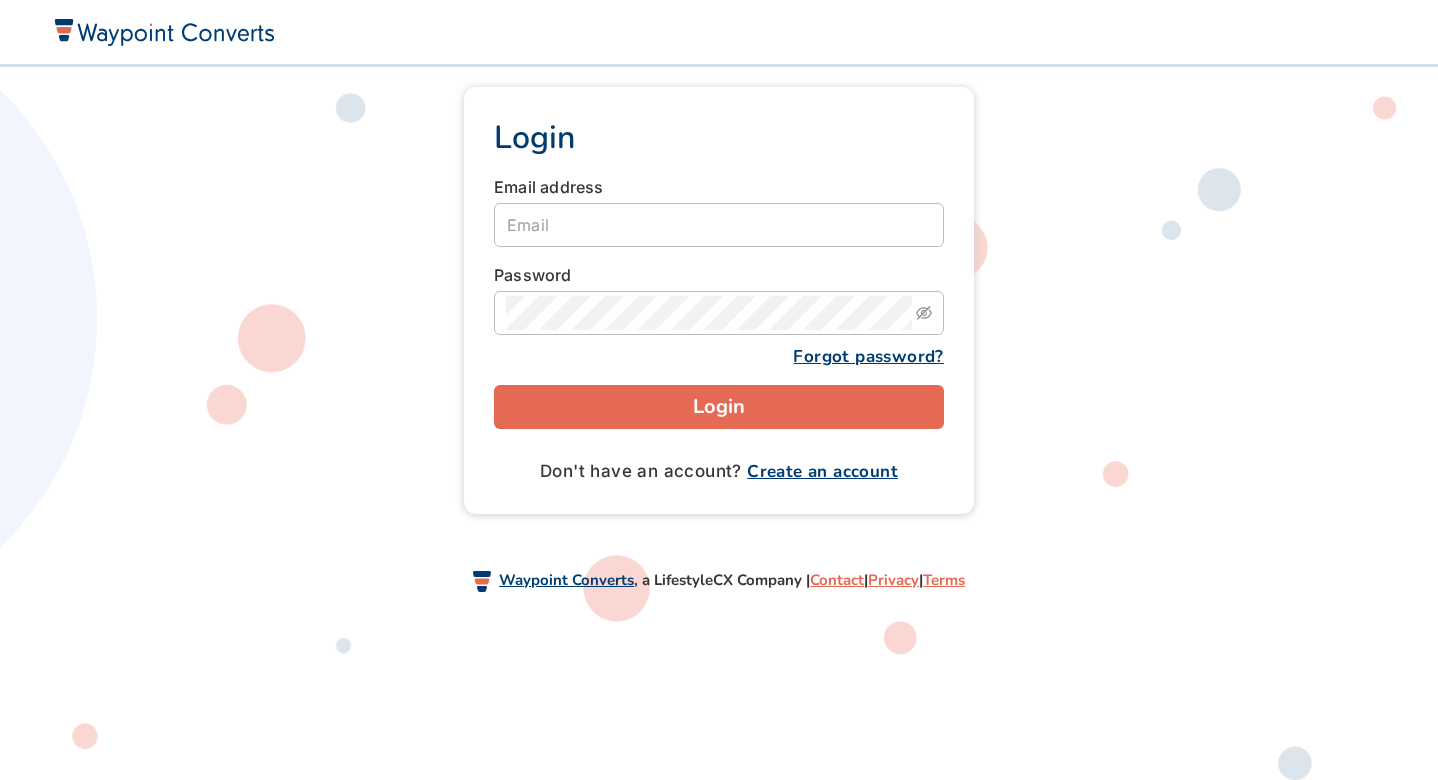 scroll, scrollTop: 0, scrollLeft: 0, axis: both 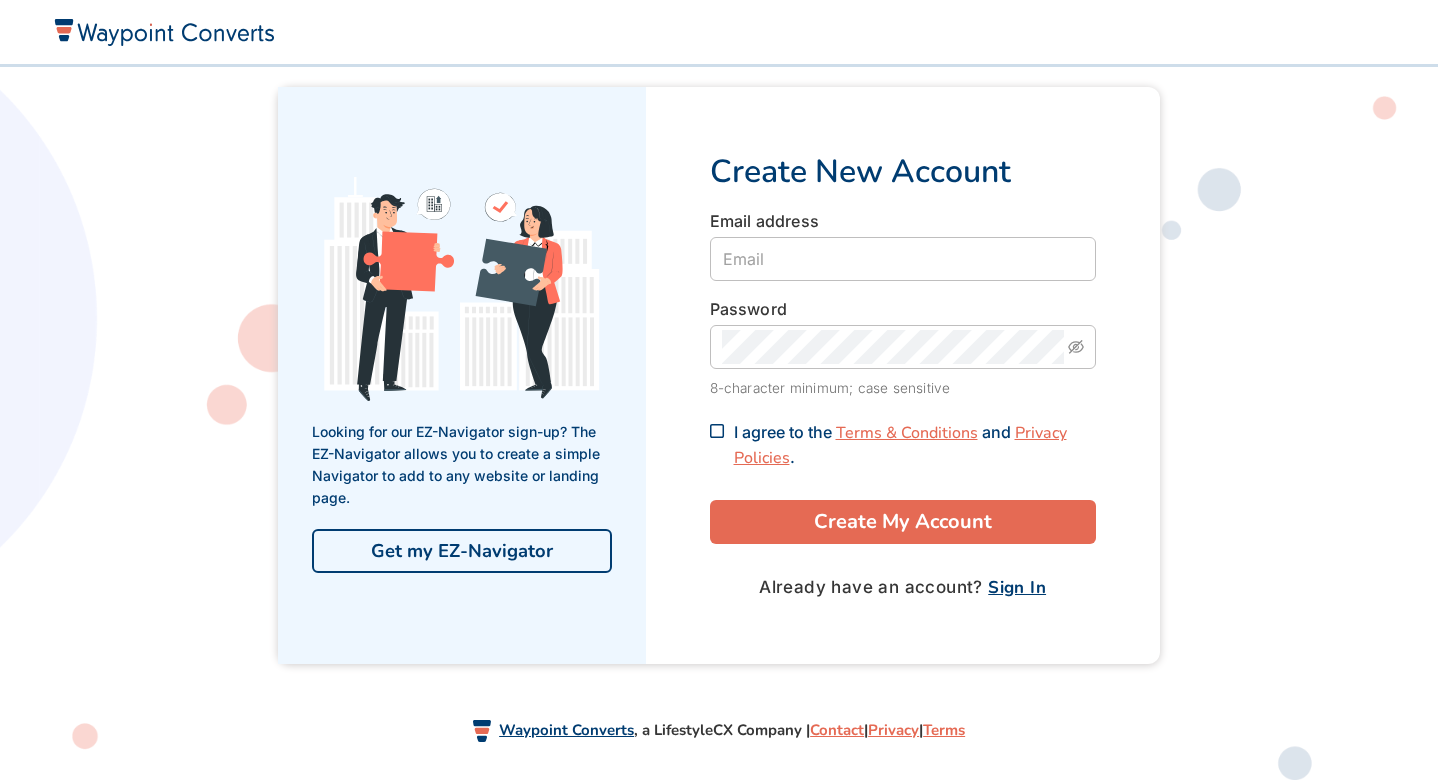 click on "Get my EZ-Navigator" at bounding box center (462, 551) 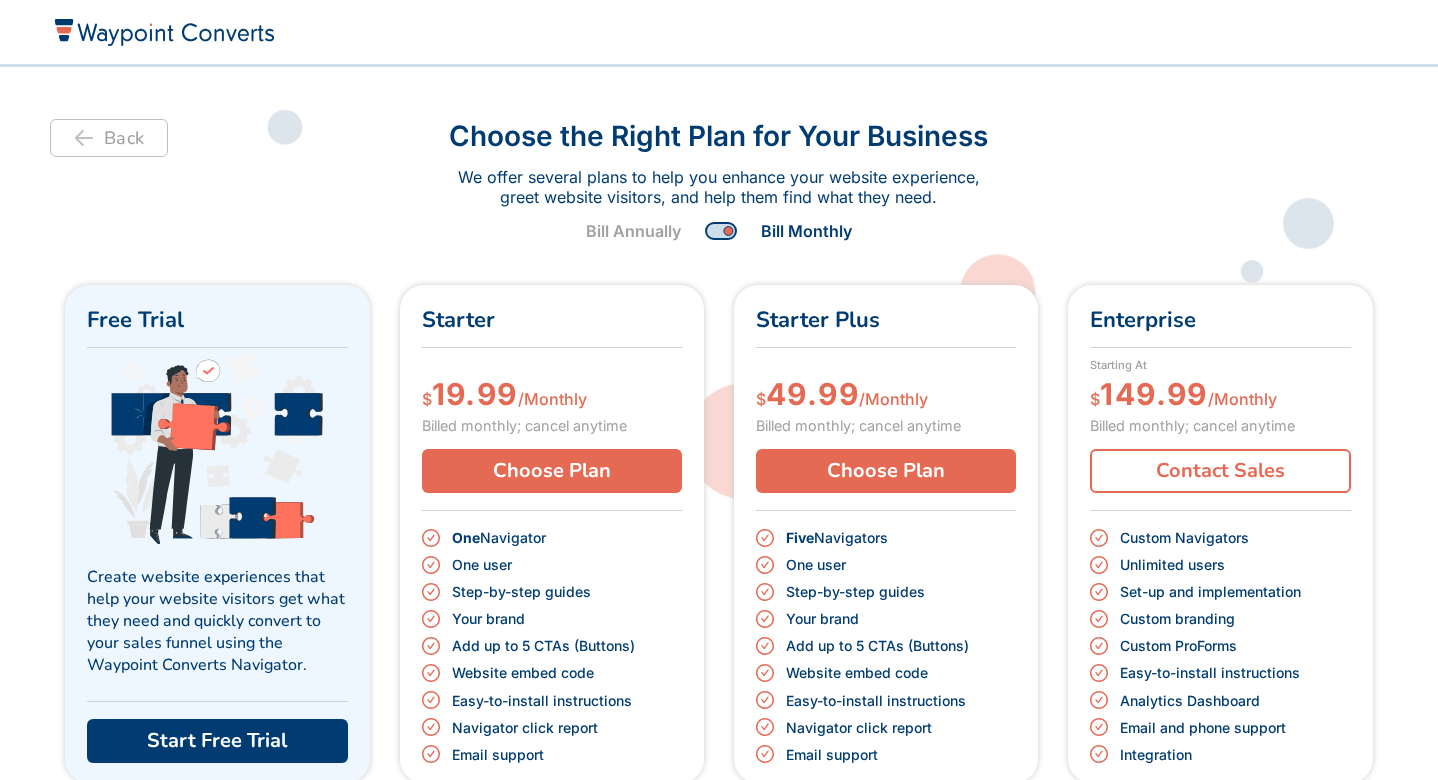 scroll, scrollTop: 0, scrollLeft: 0, axis: both 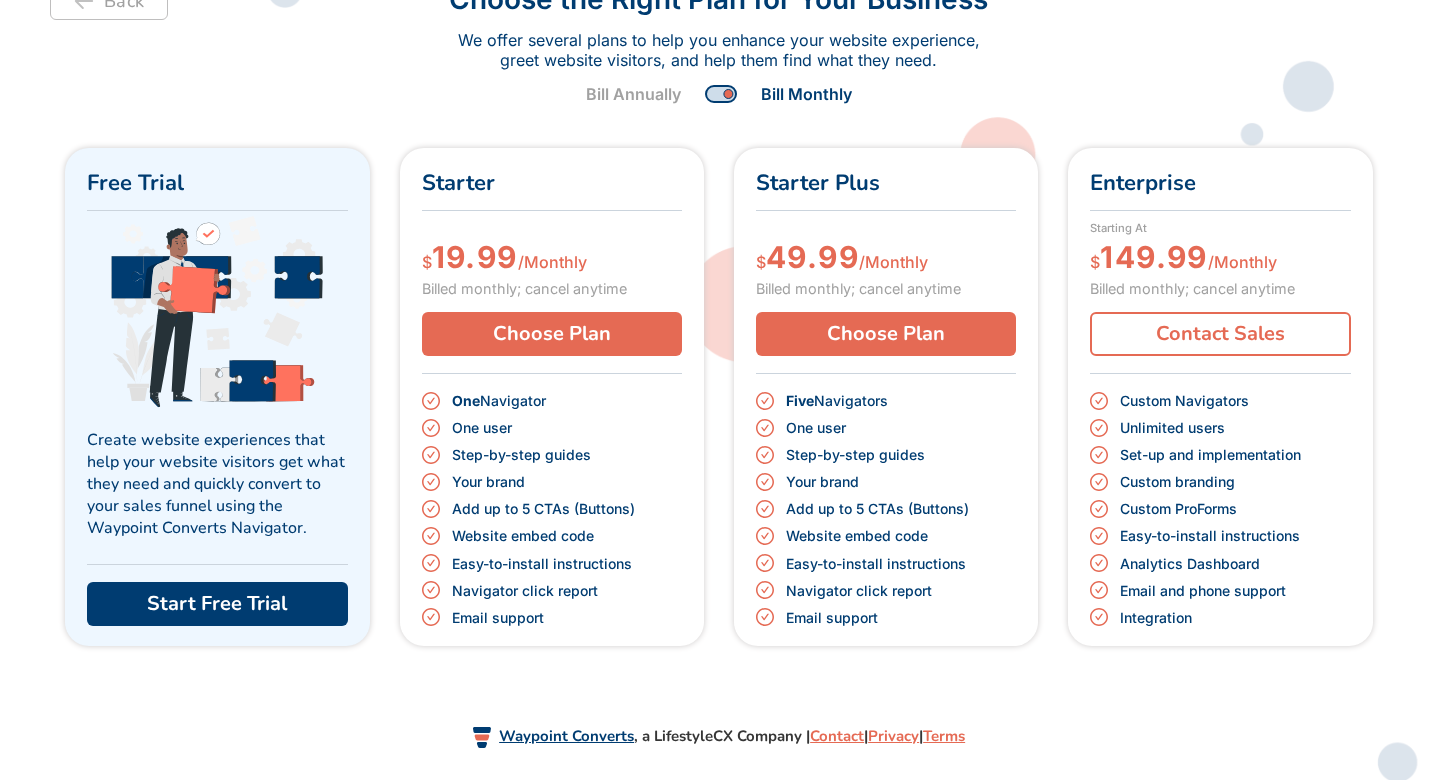 click on "Start Free Trial" at bounding box center [217, 604] 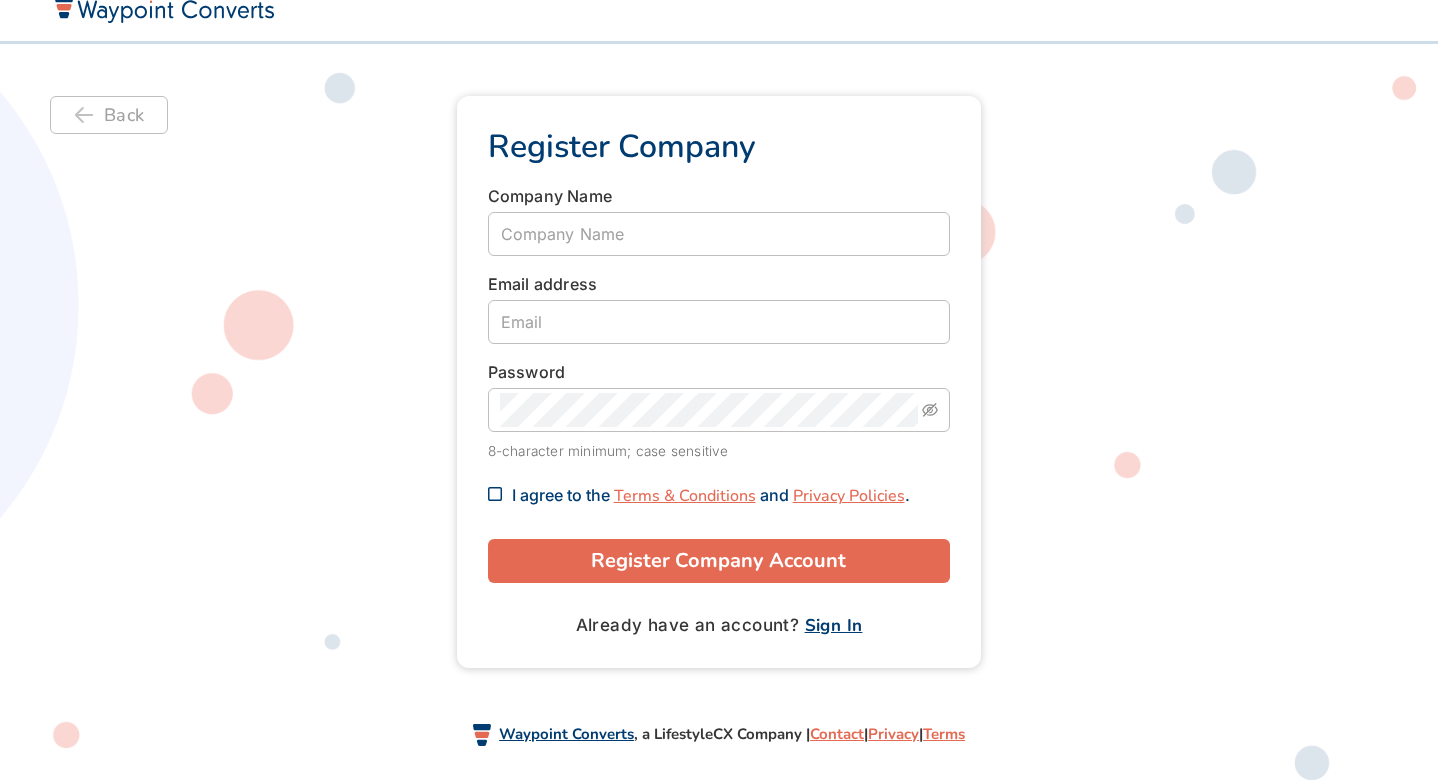 scroll, scrollTop: 0, scrollLeft: 0, axis: both 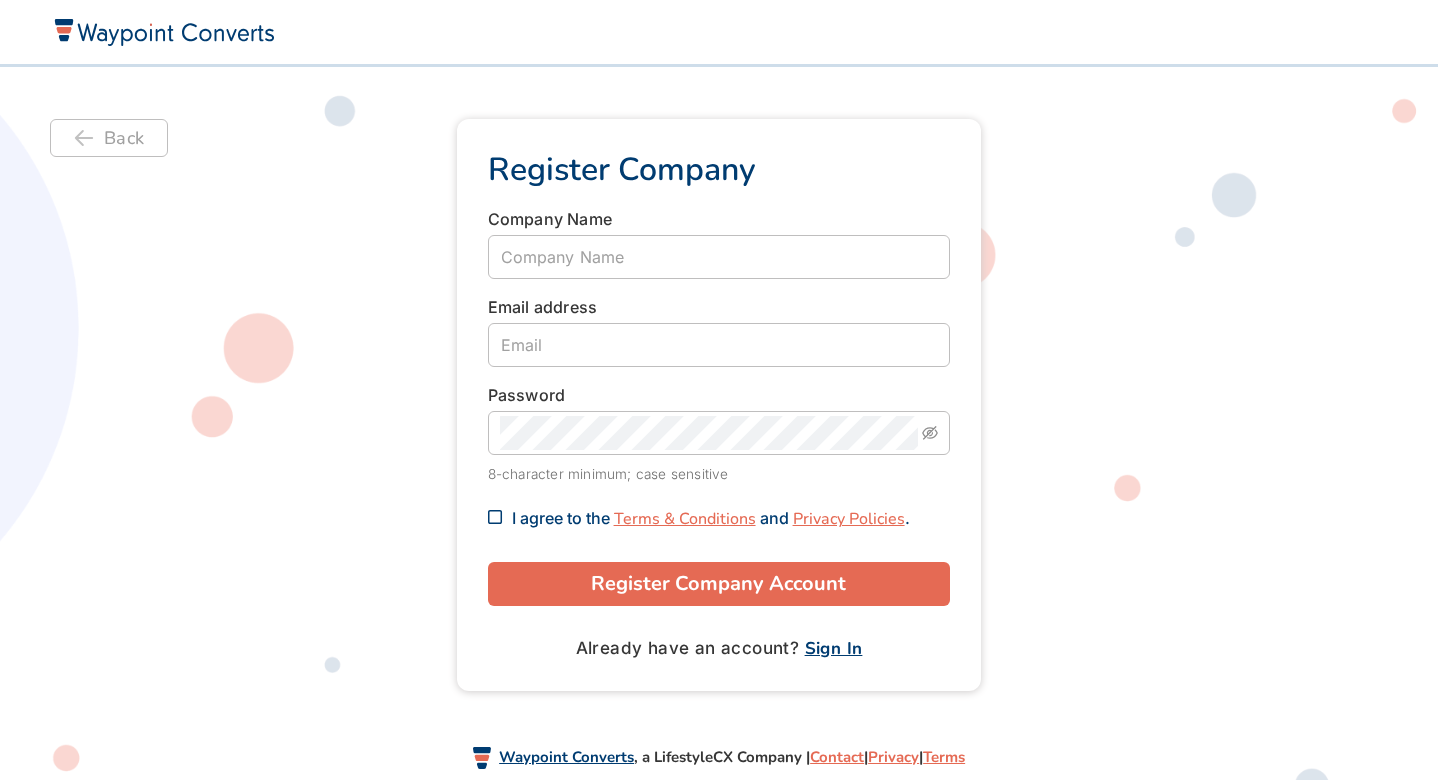 click on "Register Company Account" at bounding box center [719, 584] 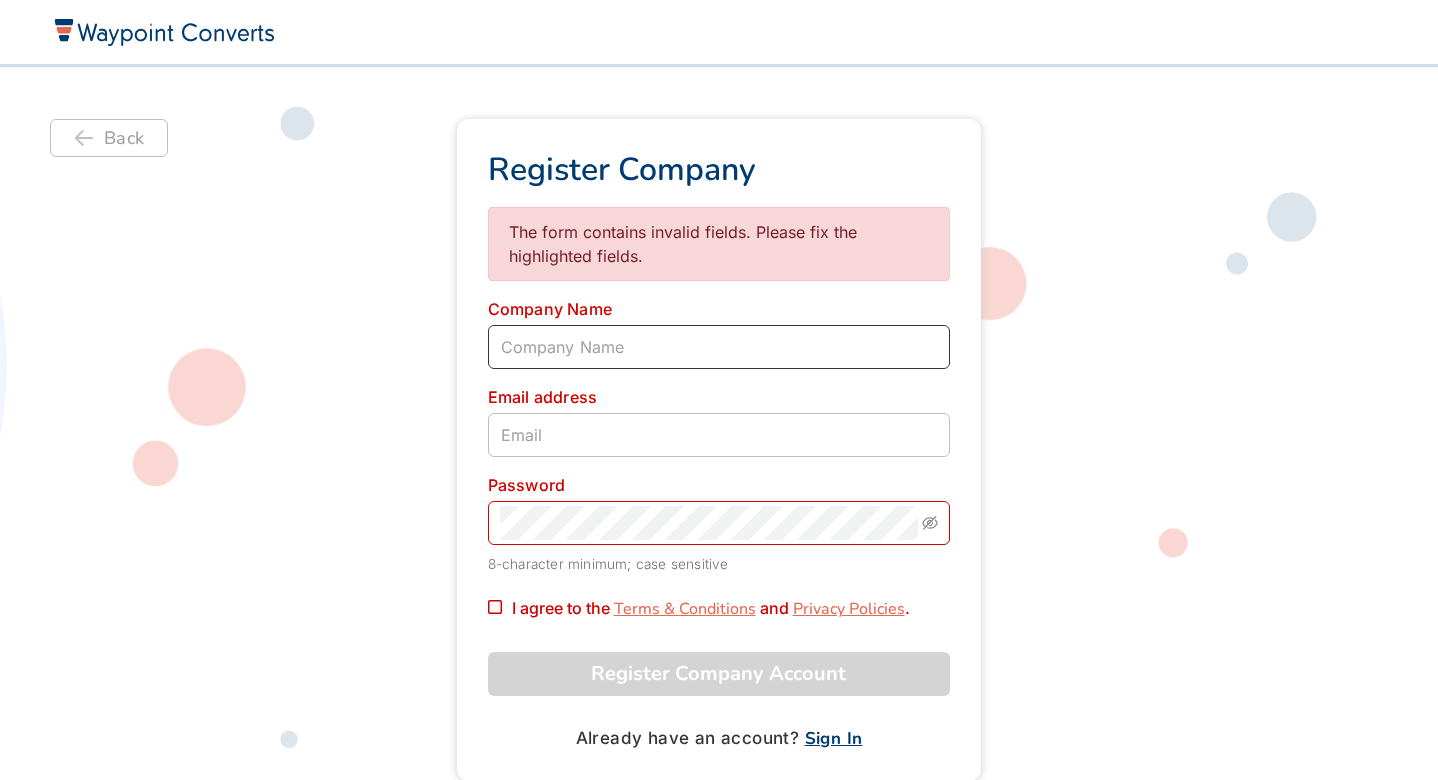 click at bounding box center (719, 347) 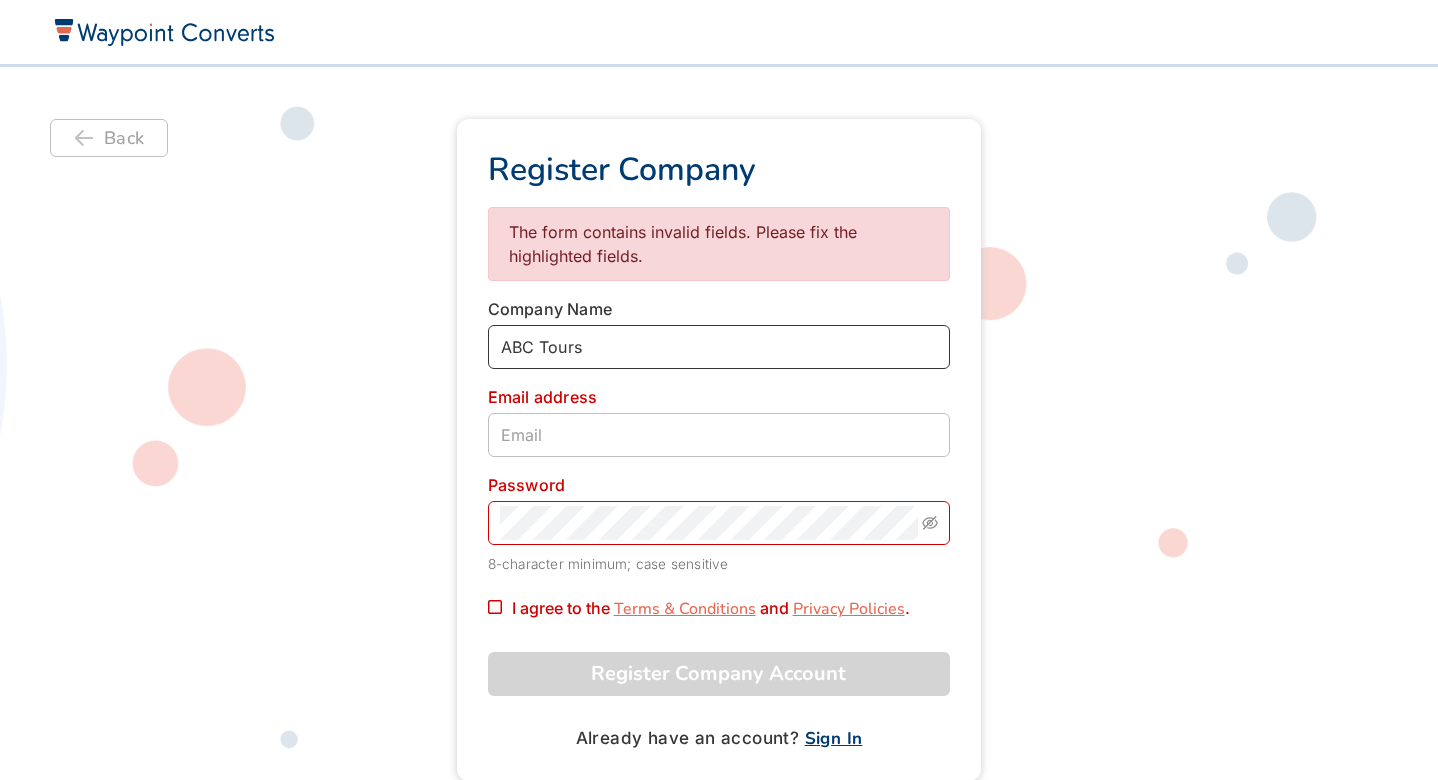 type on "ABC Tours" 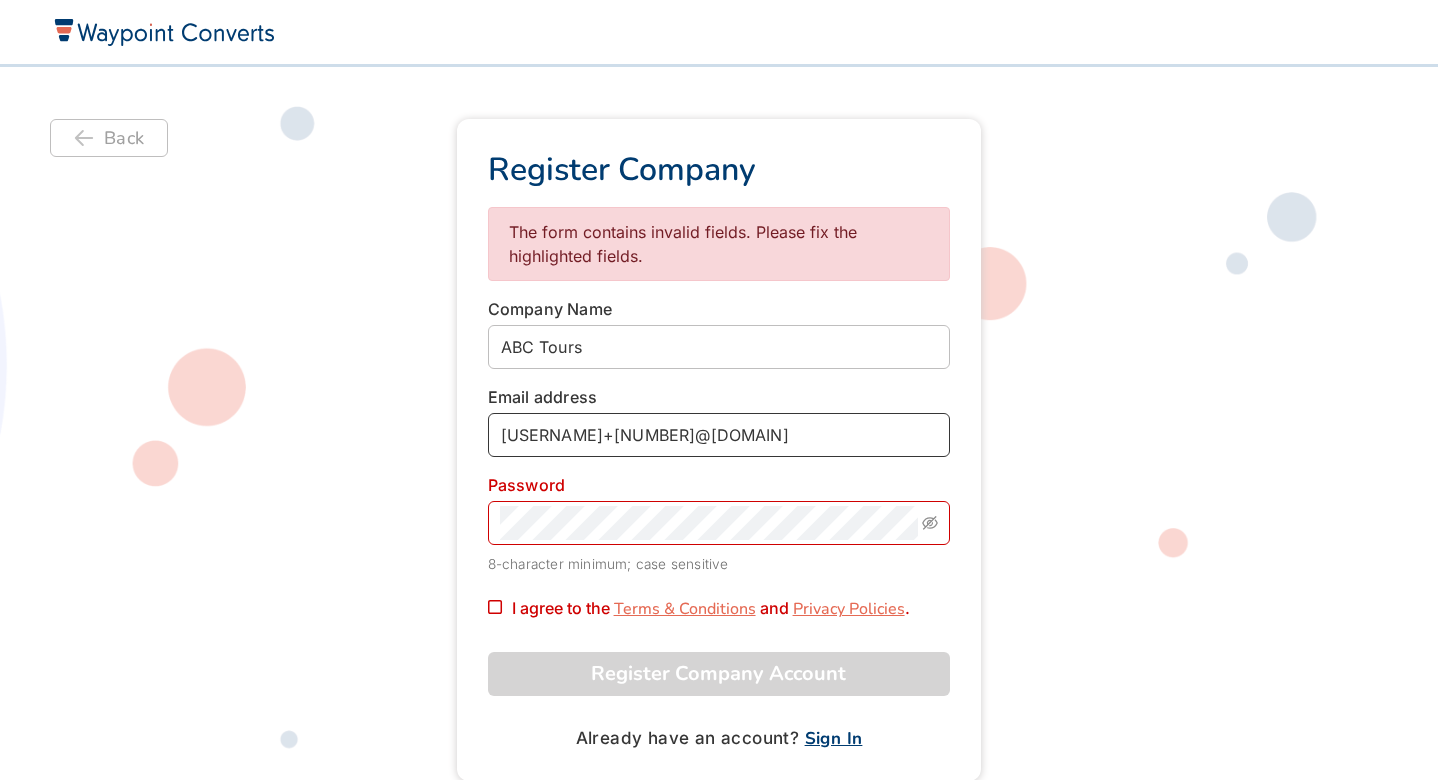 type on "brandoncompagna+958@gmail.com" 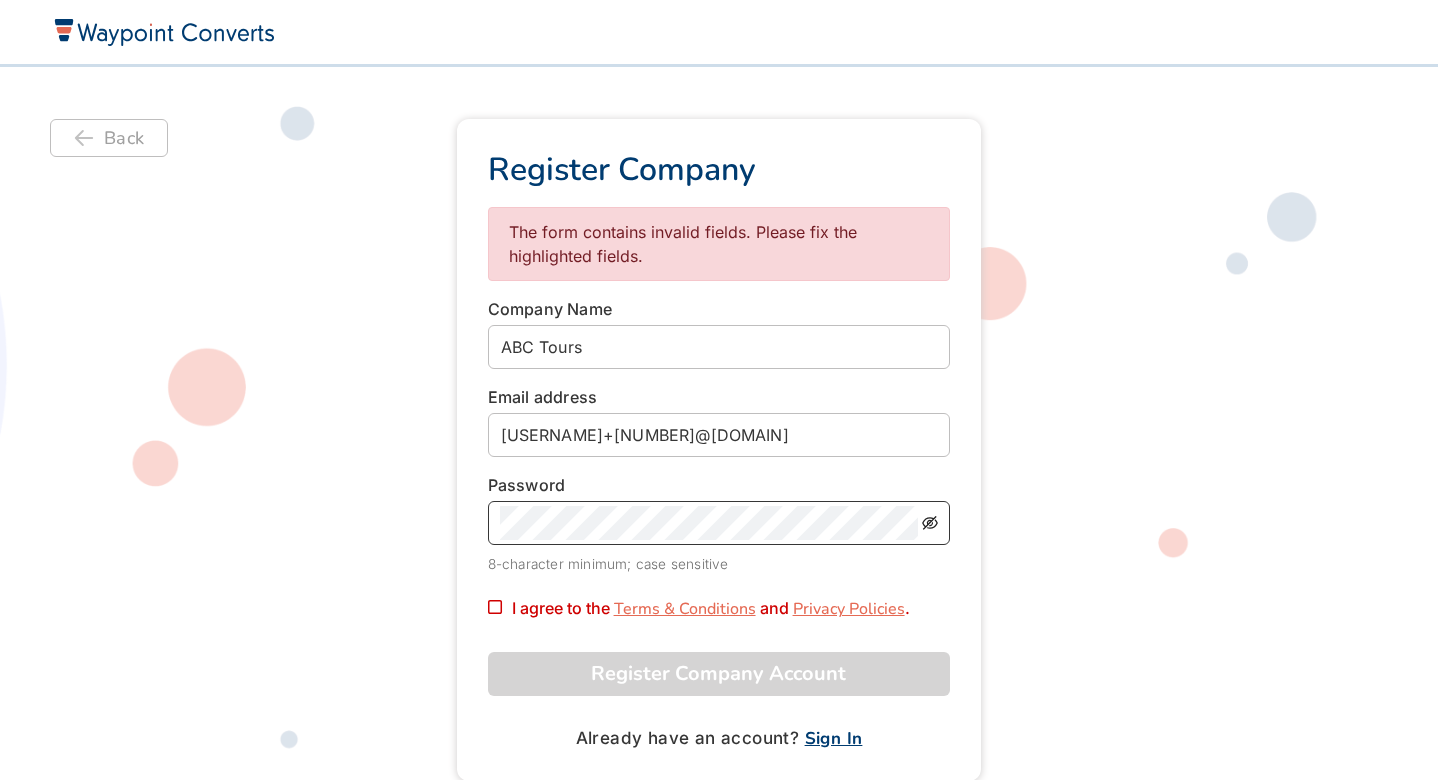 click 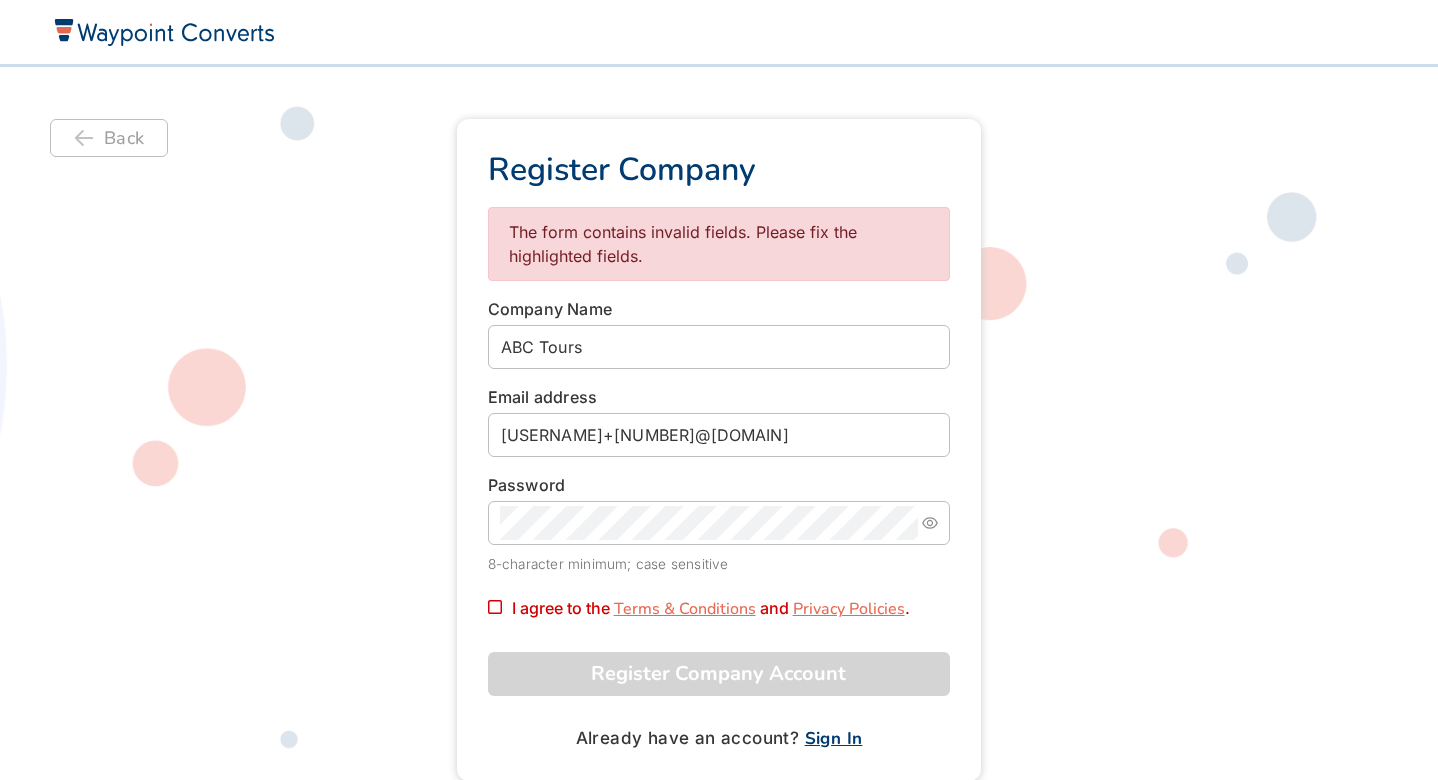 click at bounding box center (495, 607) 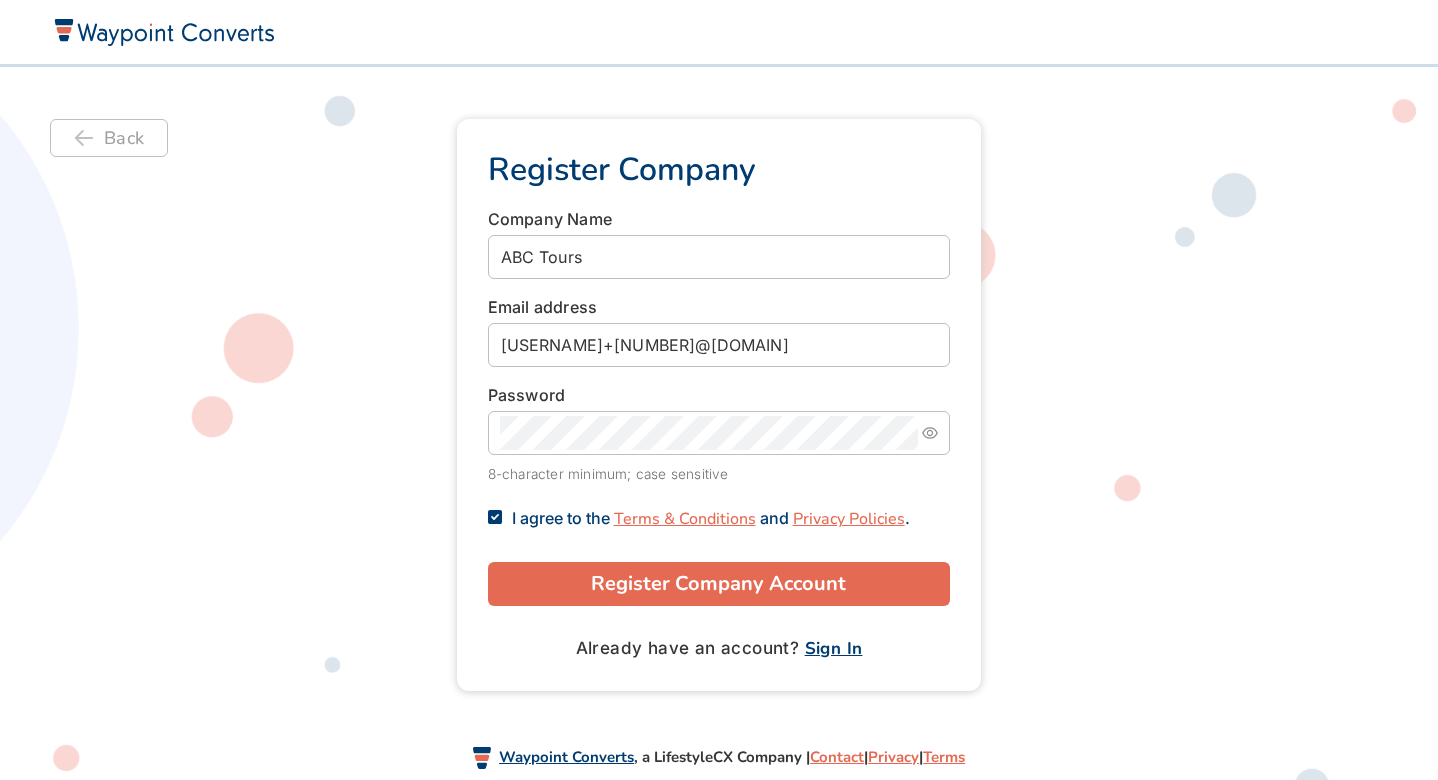 click on "Register Company Account" at bounding box center (719, 584) 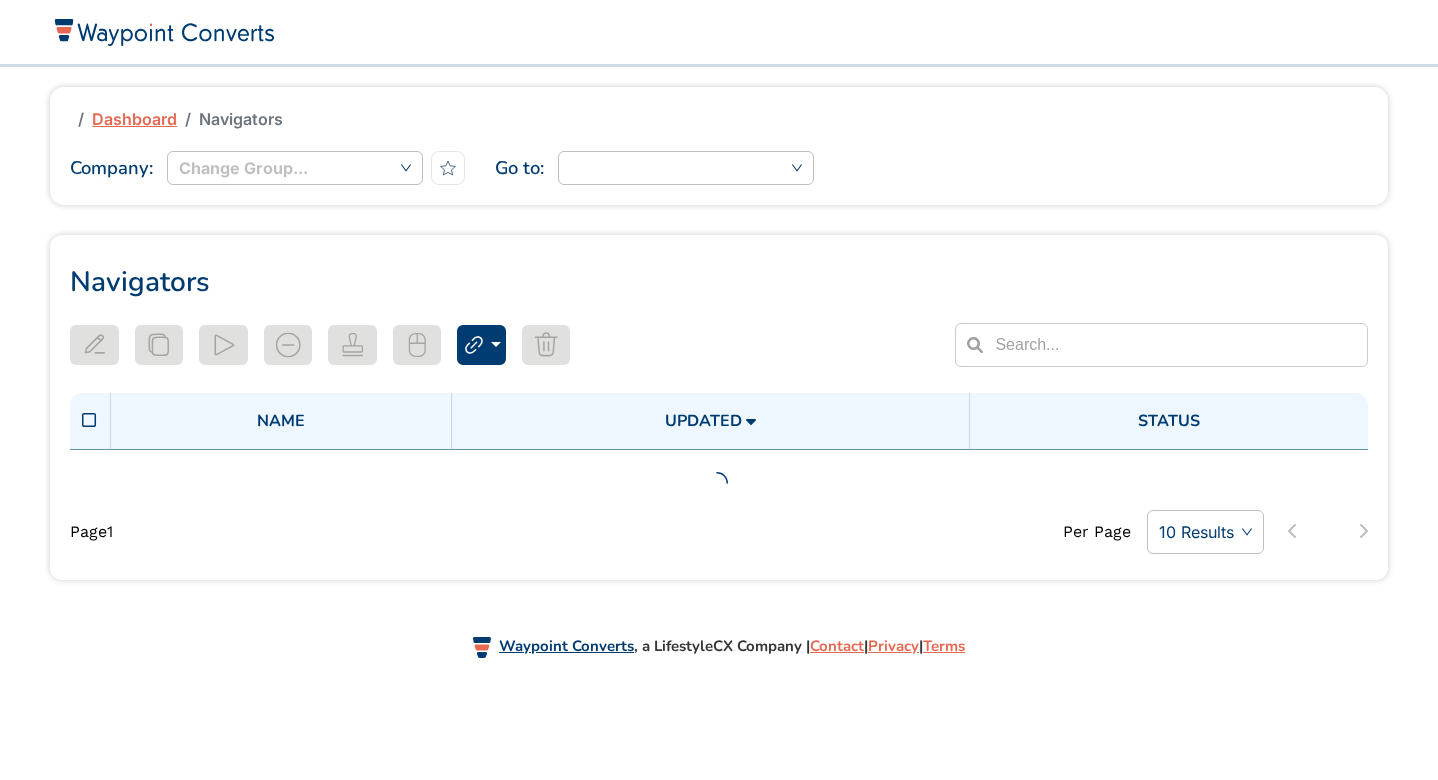 type on "New Navigator" 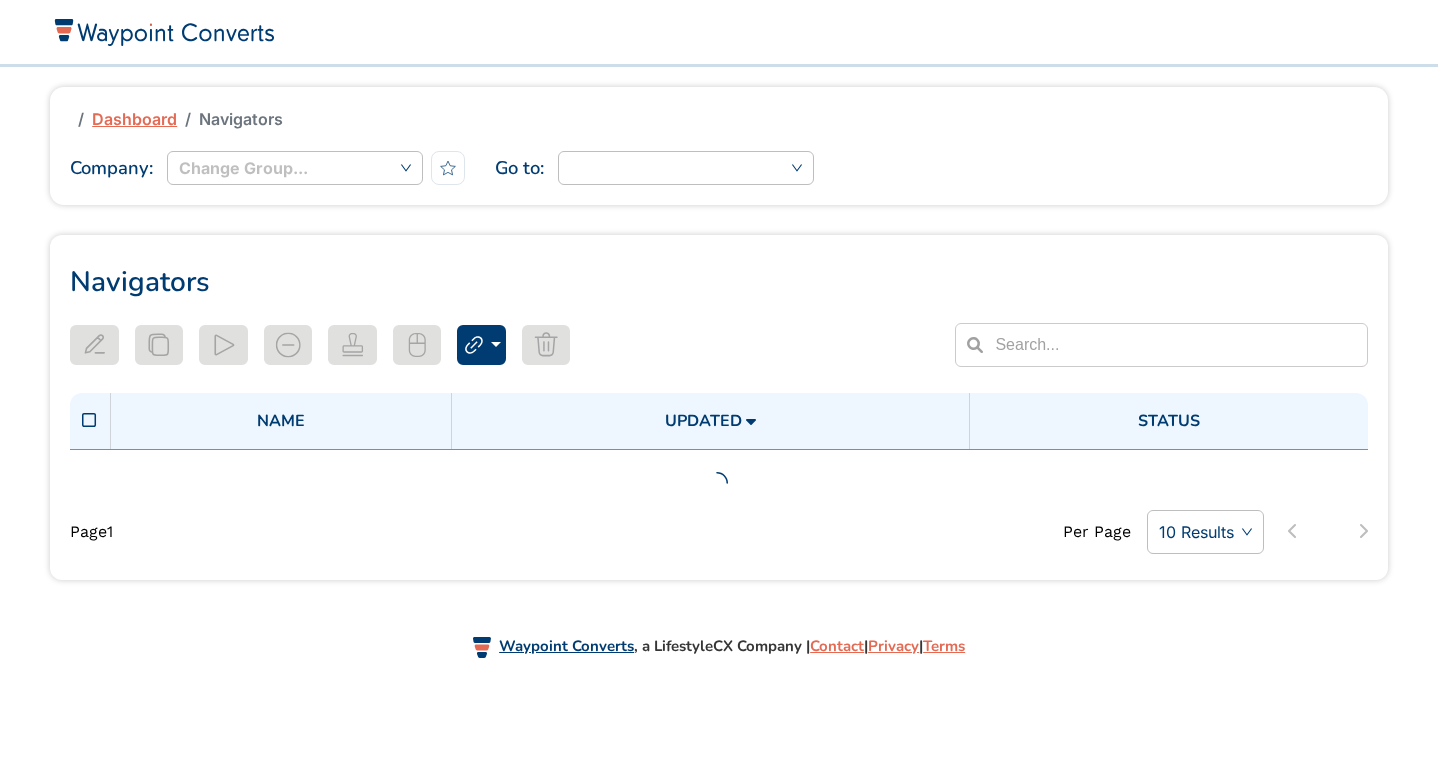 type on "<!-- Start of Waypoint Converts Navigator Config Code -->
<script>
window.acNavigatorConfig = {
id: '[UUID]',
host: 'https://testing.waypointconverts.com'
}
</script>
<!-- End Waypoint Converts Navigator Code -->
<!-- Start of Waypoint Converts Navigator Code -->
<script>(function(){var c=window.acNavigatorConfig;var d=document;var s=d.createElement('script');s.type='text/javascript';s.async=true;s.src=c.host+'/navigator/launcher/js/'+c.id;(d.body||d.head).appendChild(s)})()</script>
<!-- End Waypoint Converts Navigator Code -->" 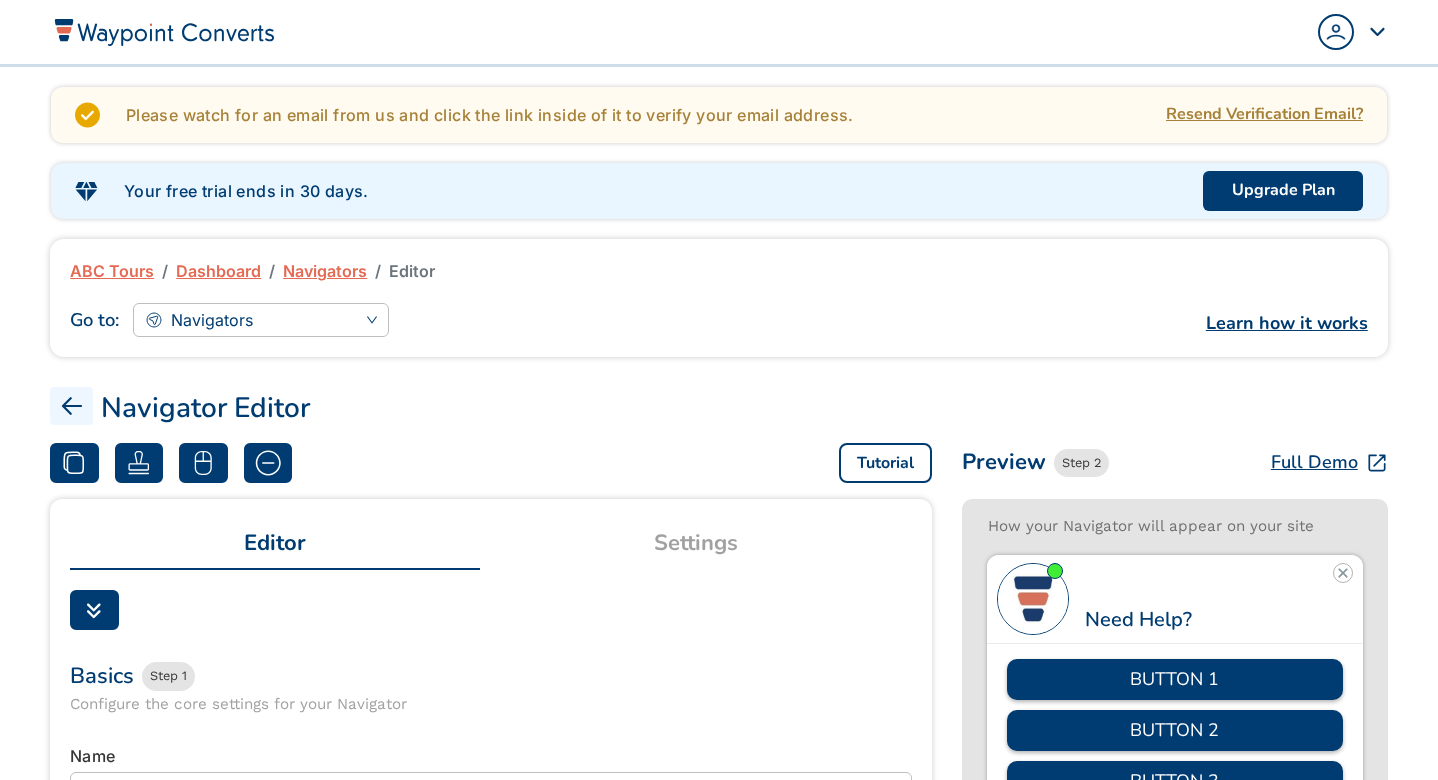 scroll, scrollTop: 0, scrollLeft: 0, axis: both 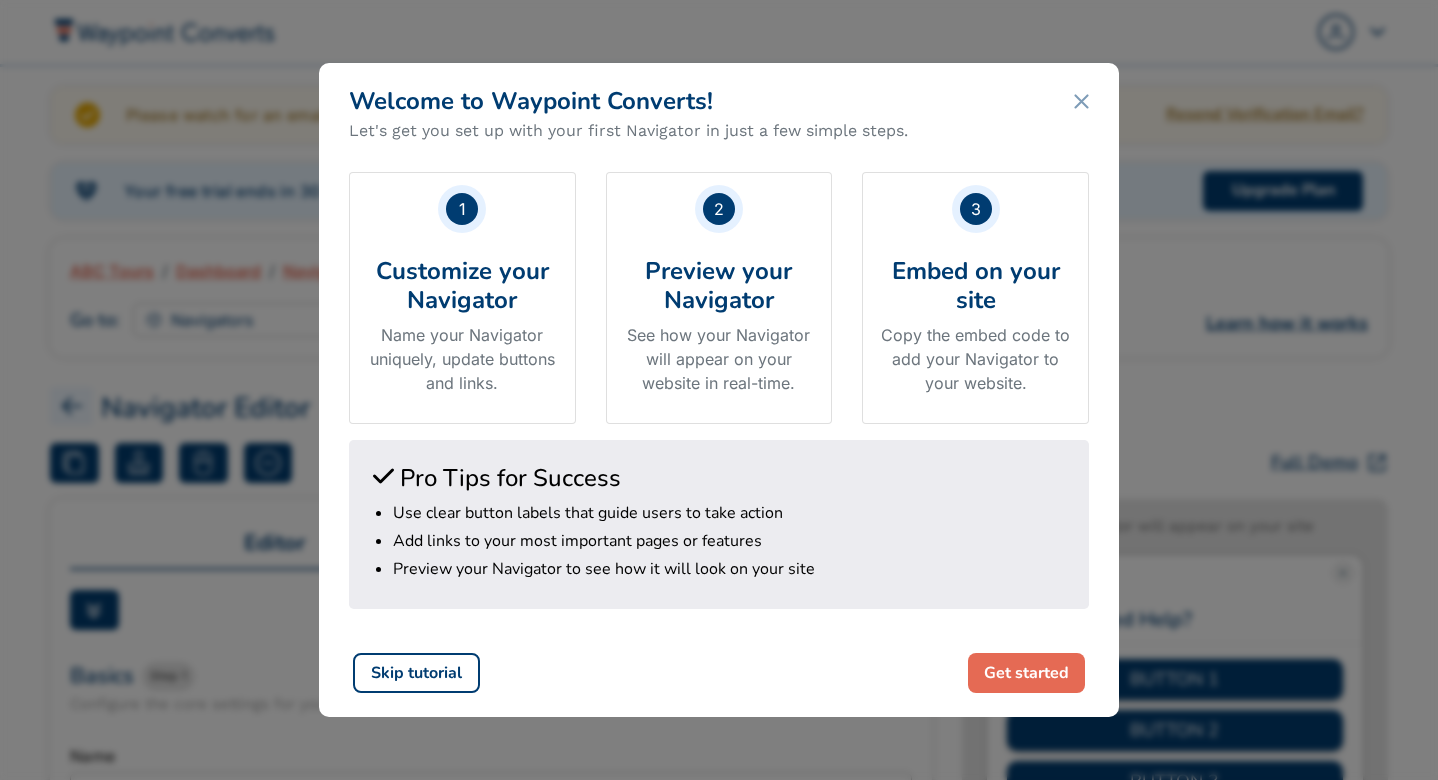 click on "Skip tutorial" at bounding box center [416, 673] 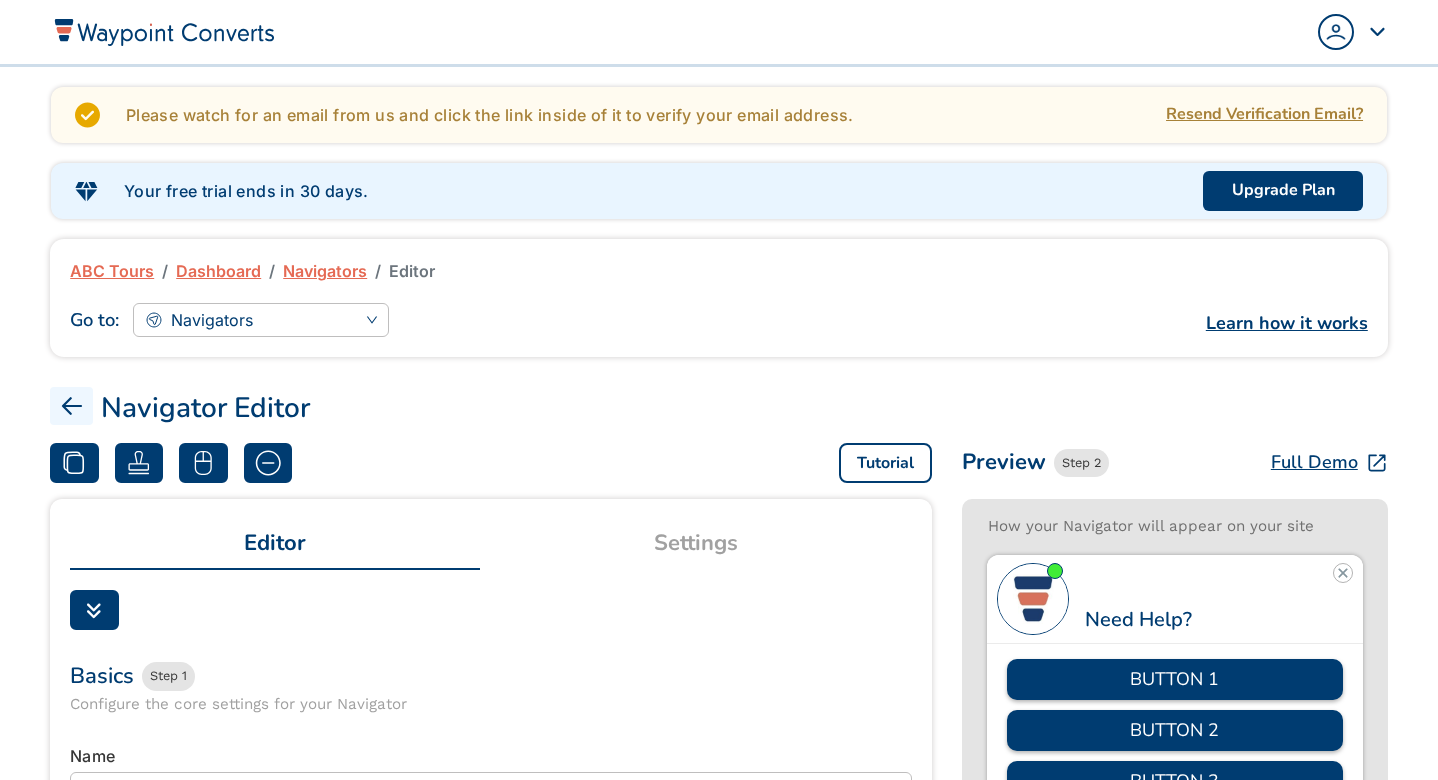 click on "Learn how it works" at bounding box center (1287, 323) 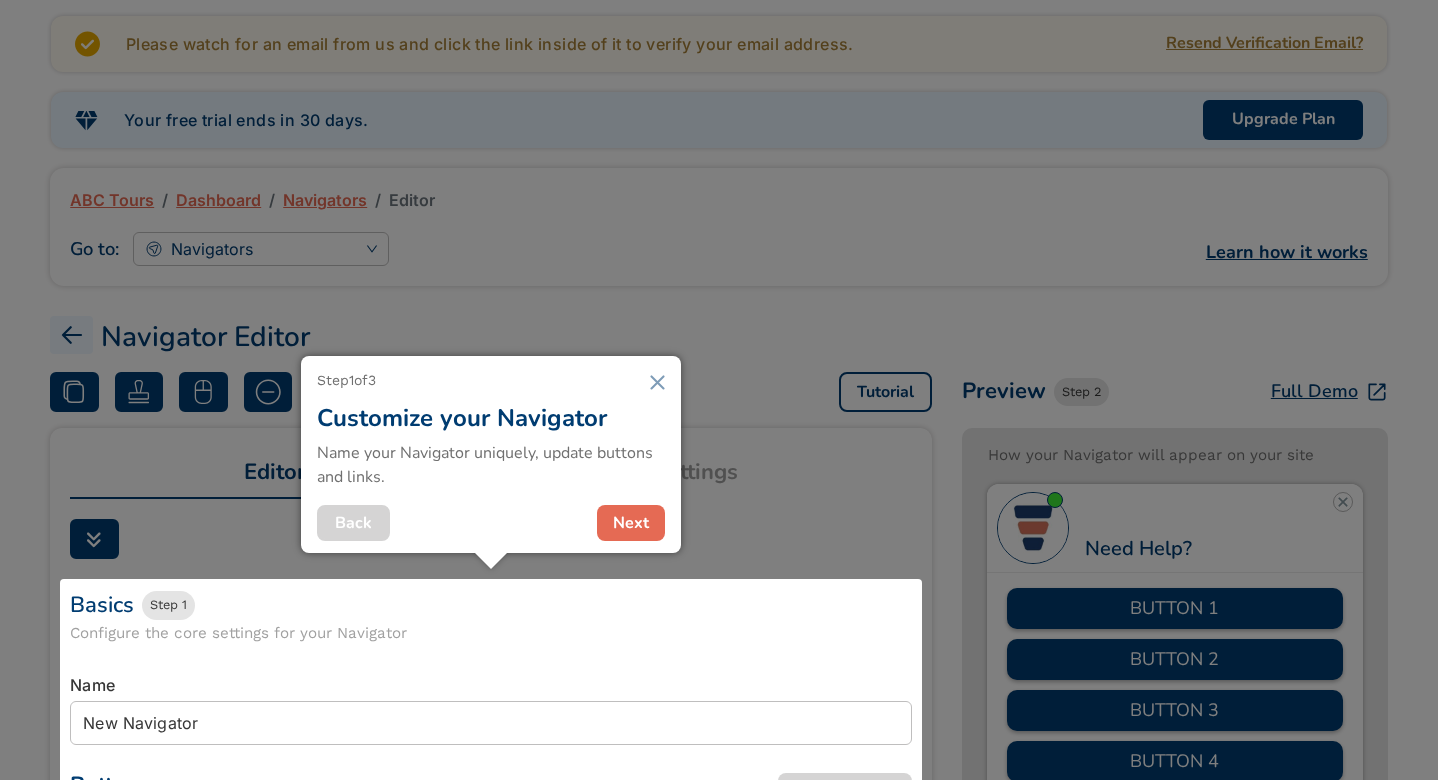 scroll, scrollTop: 0, scrollLeft: 0, axis: both 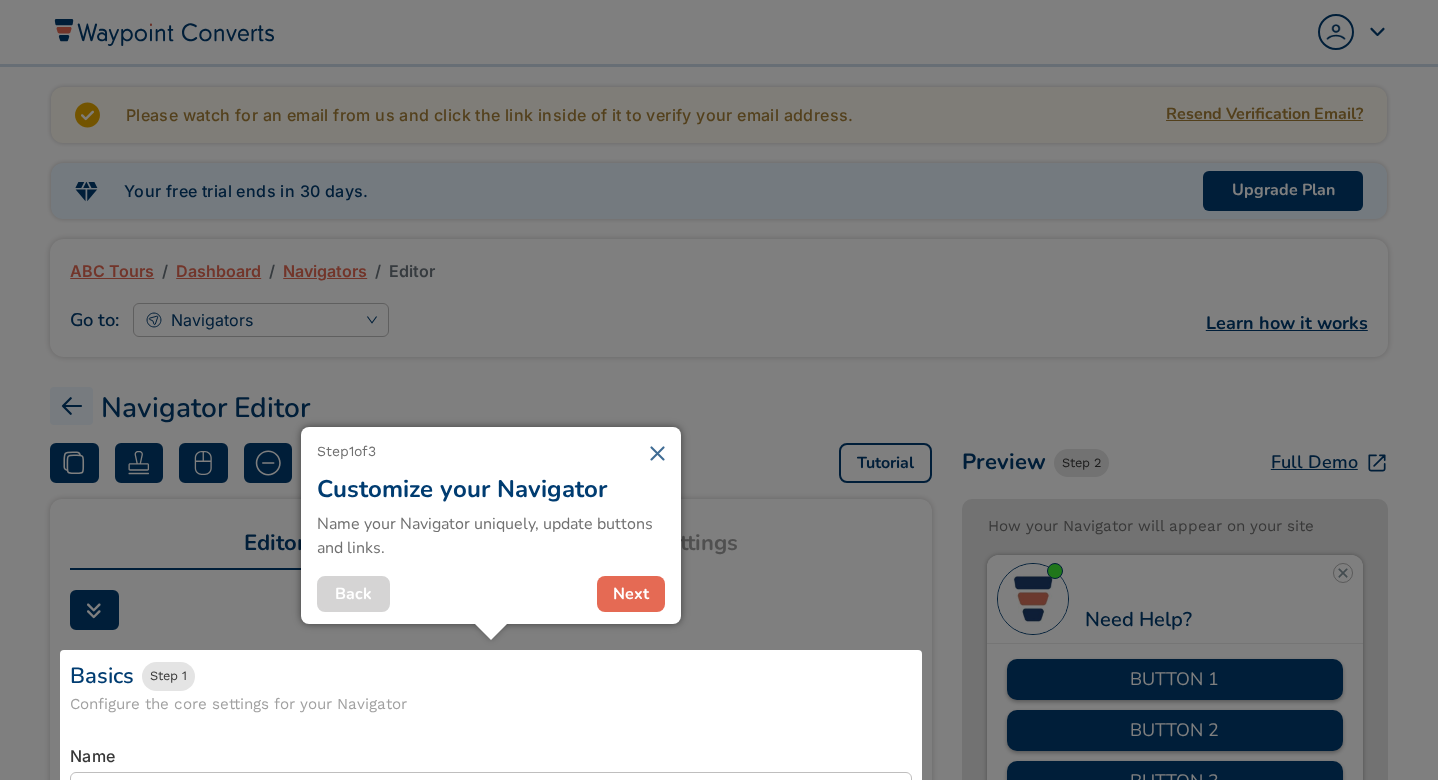 click 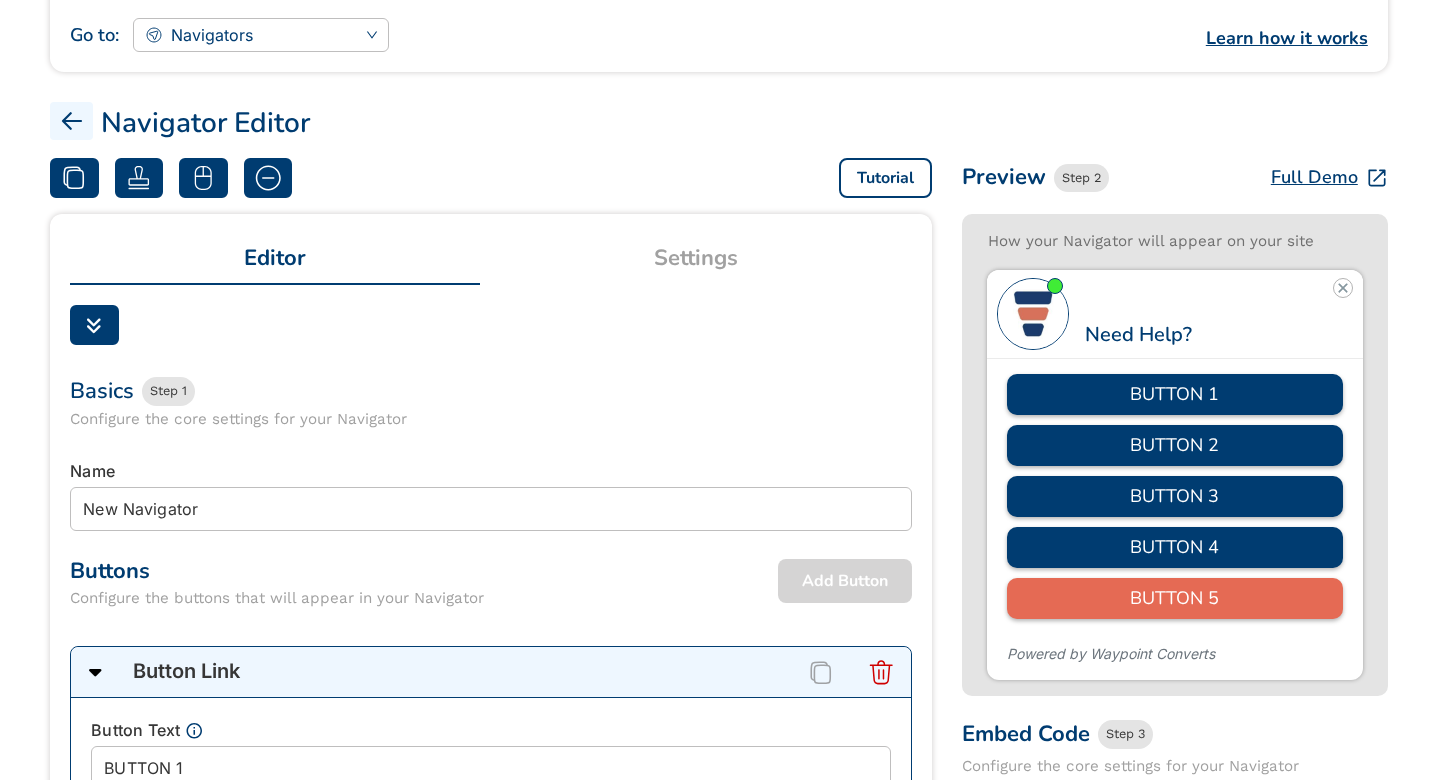 scroll, scrollTop: 0, scrollLeft: 0, axis: both 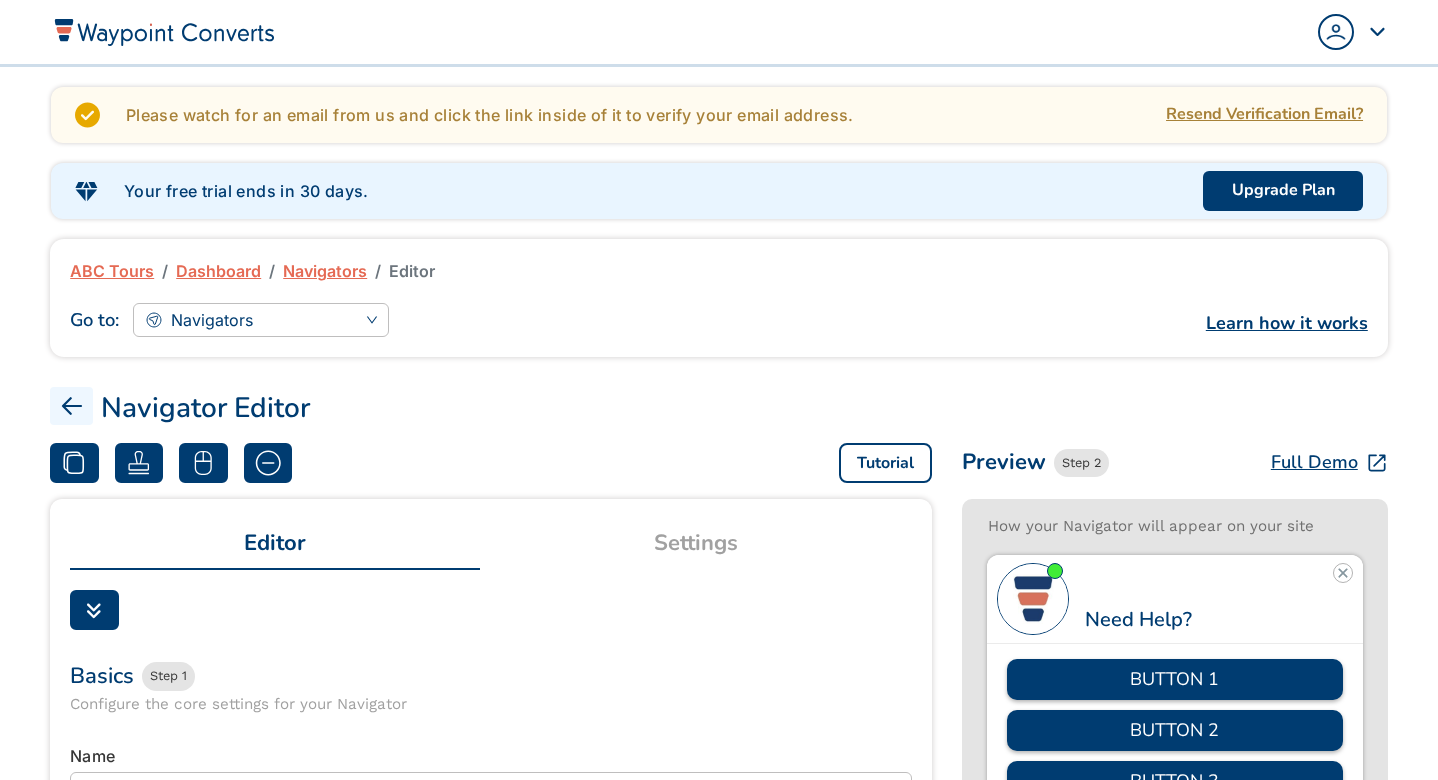 click at bounding box center [163, 31] 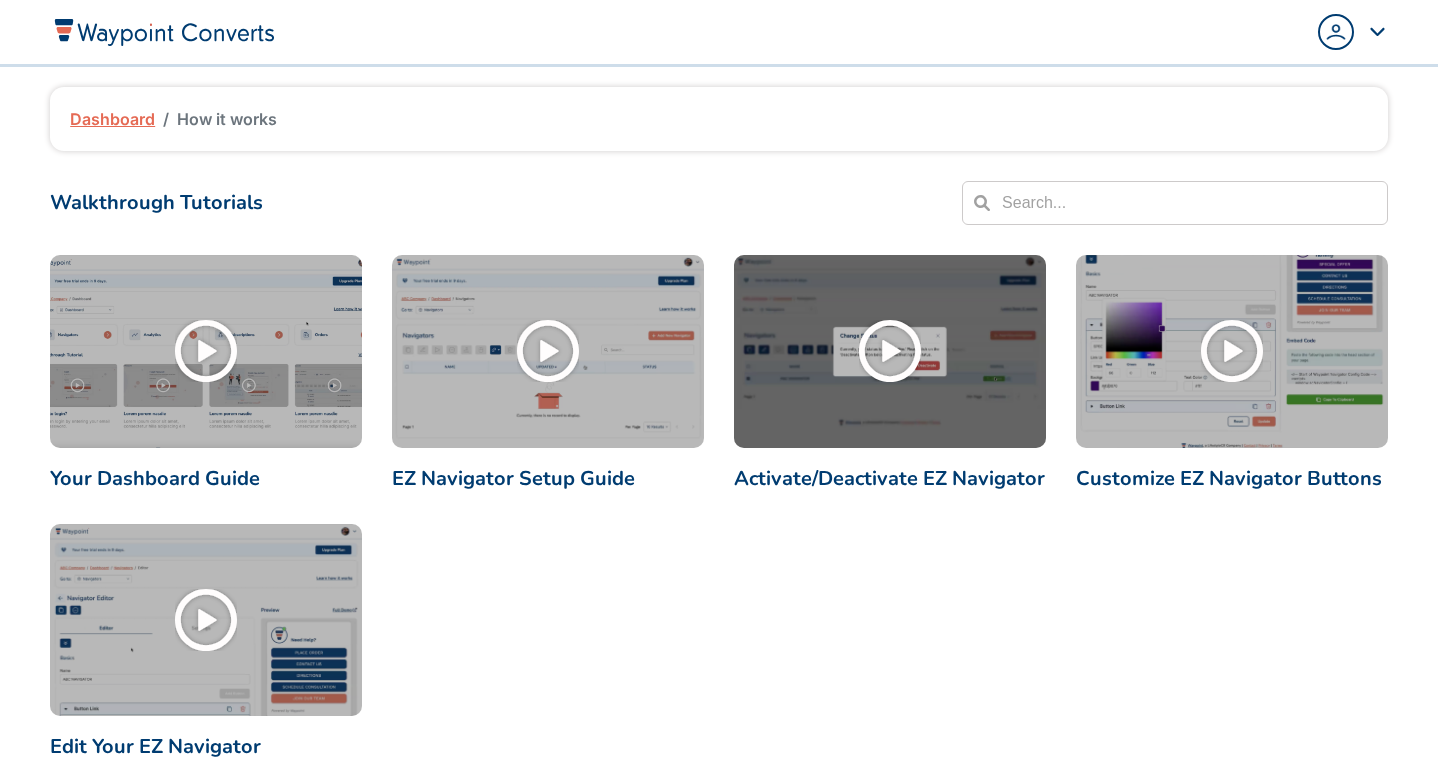 scroll, scrollTop: 0, scrollLeft: 0, axis: both 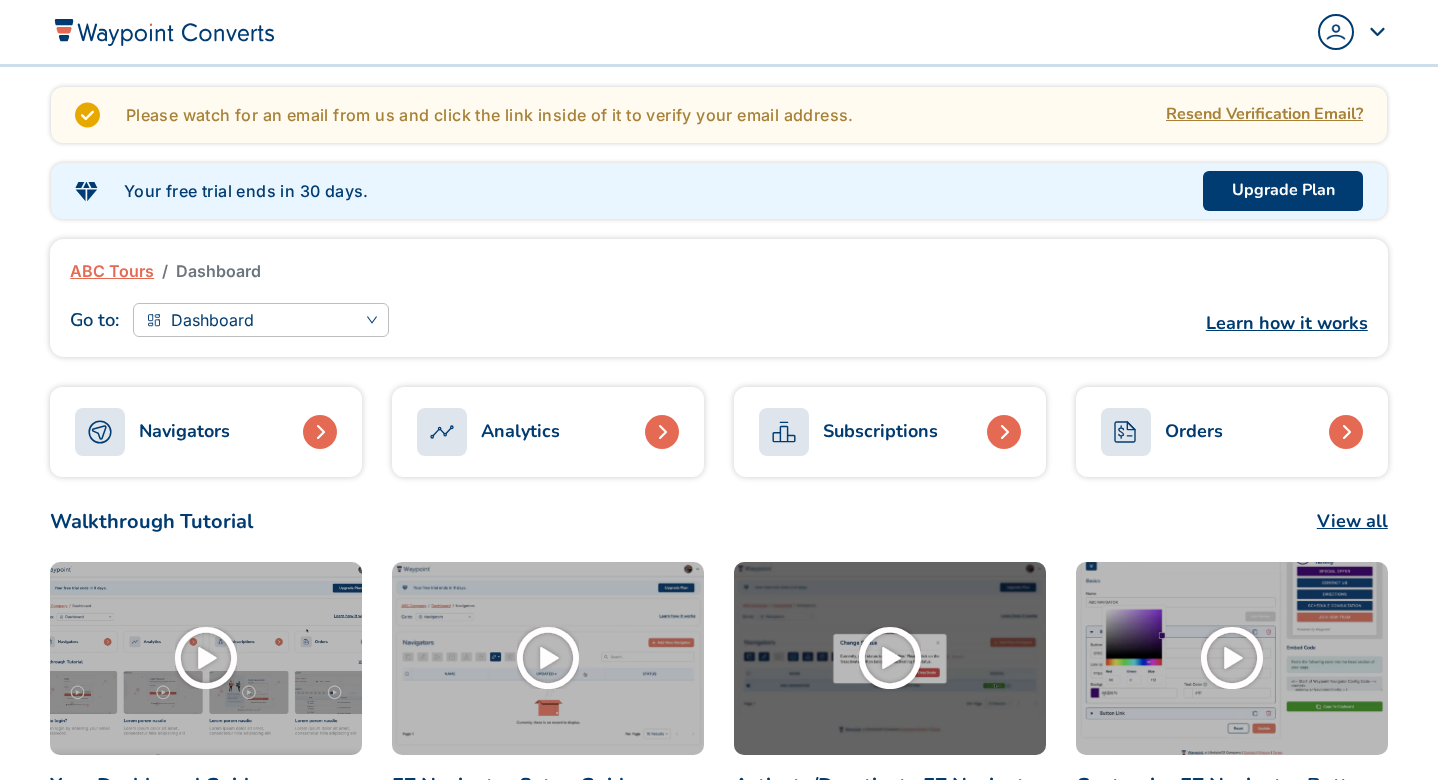click on "Navigators" at bounding box center [184, 431] 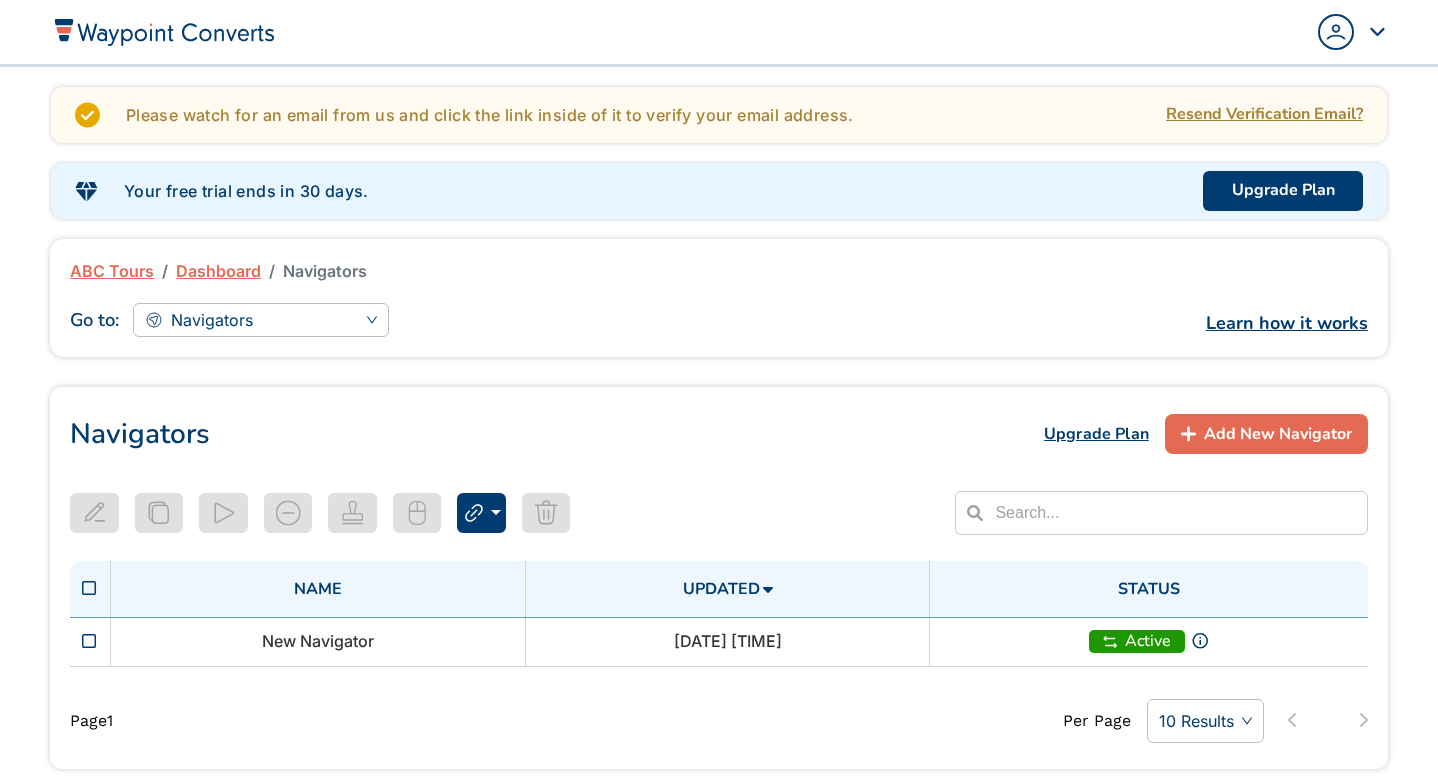scroll, scrollTop: 0, scrollLeft: 0, axis: both 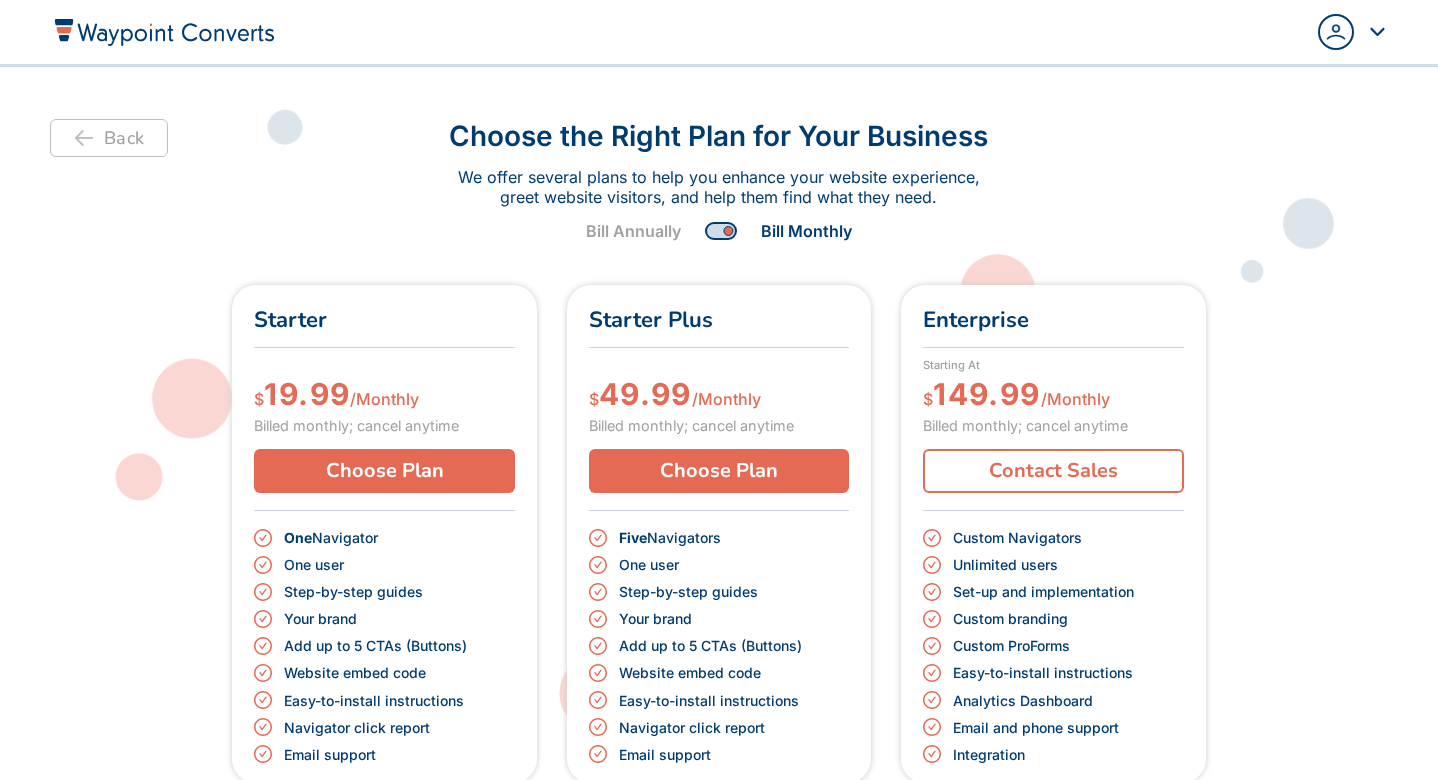 click at bounding box center (721, 231) 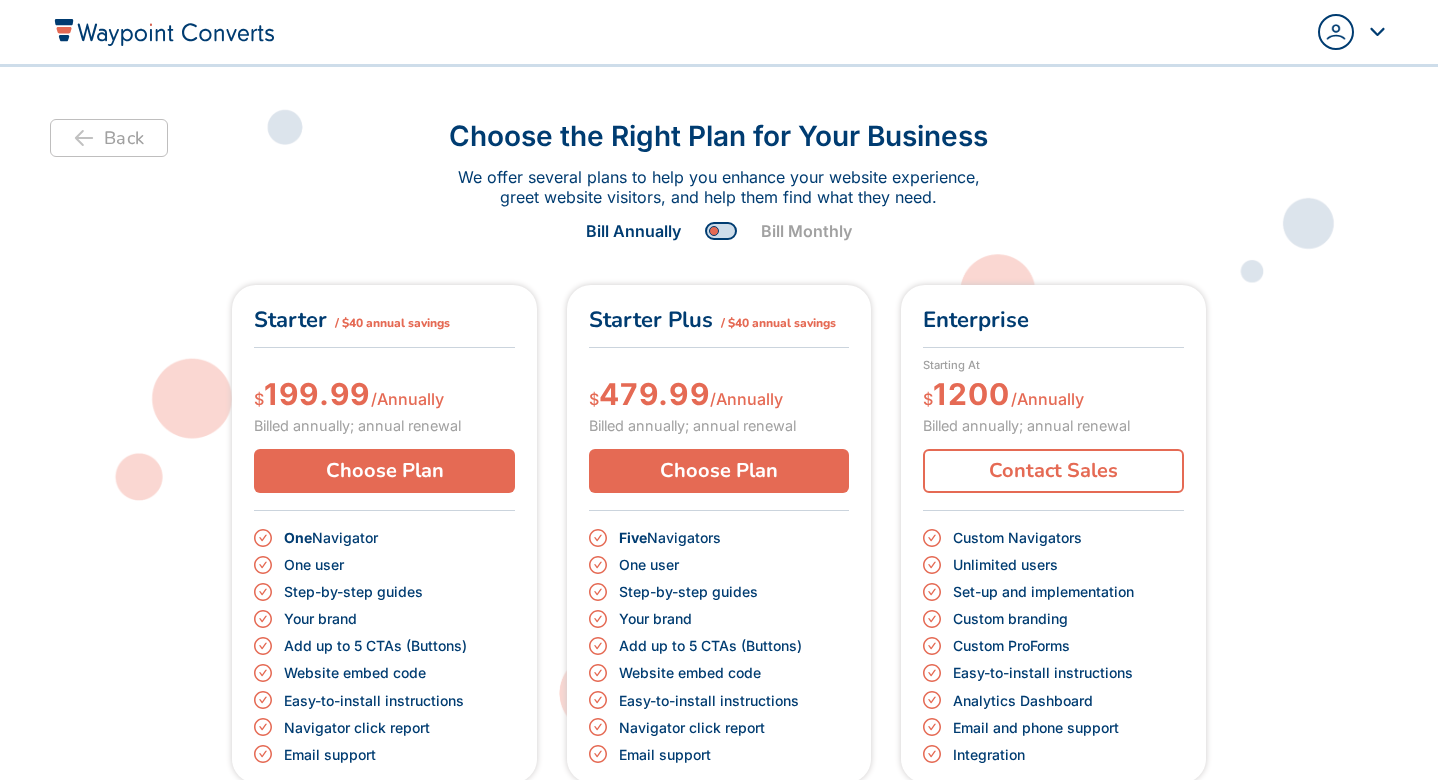 click at bounding box center (721, 231) 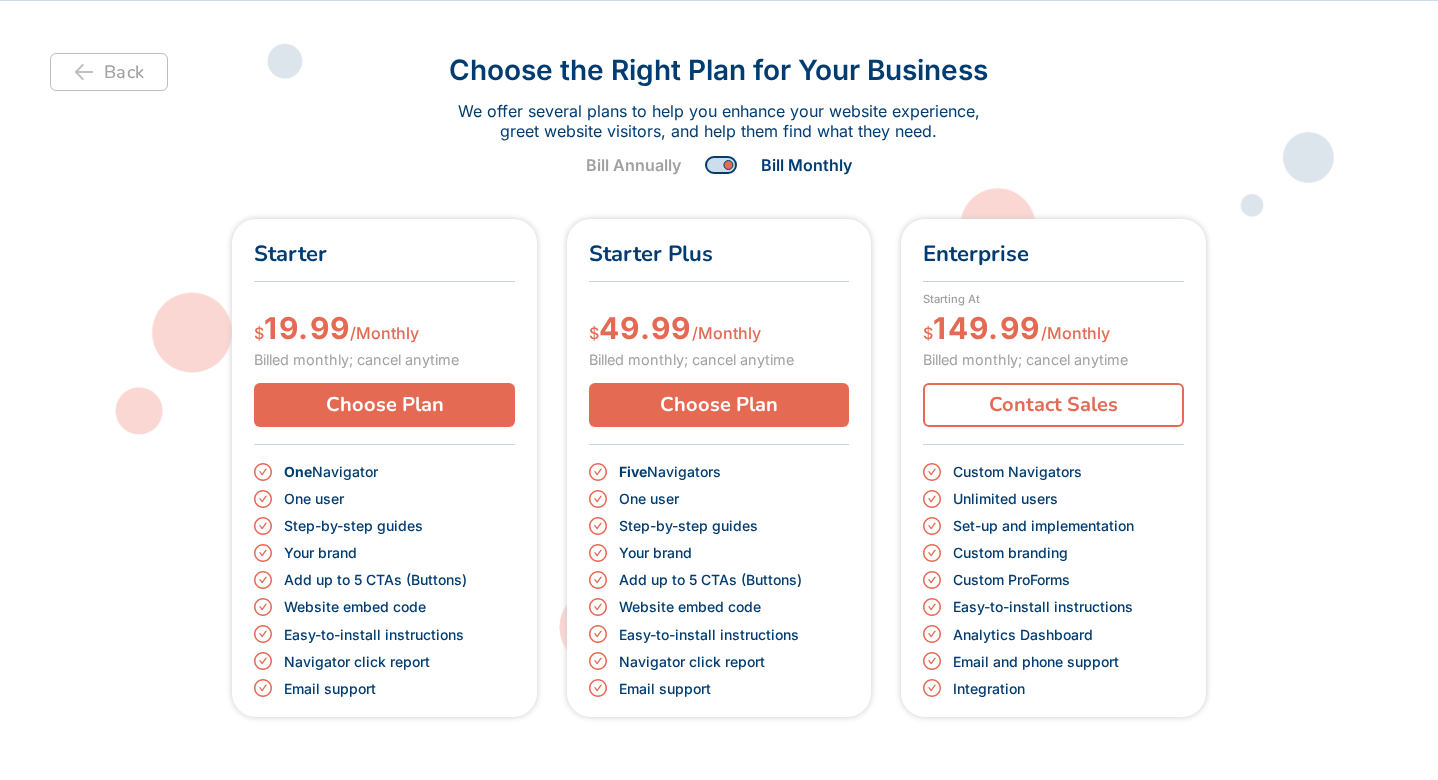 scroll, scrollTop: 67, scrollLeft: 0, axis: vertical 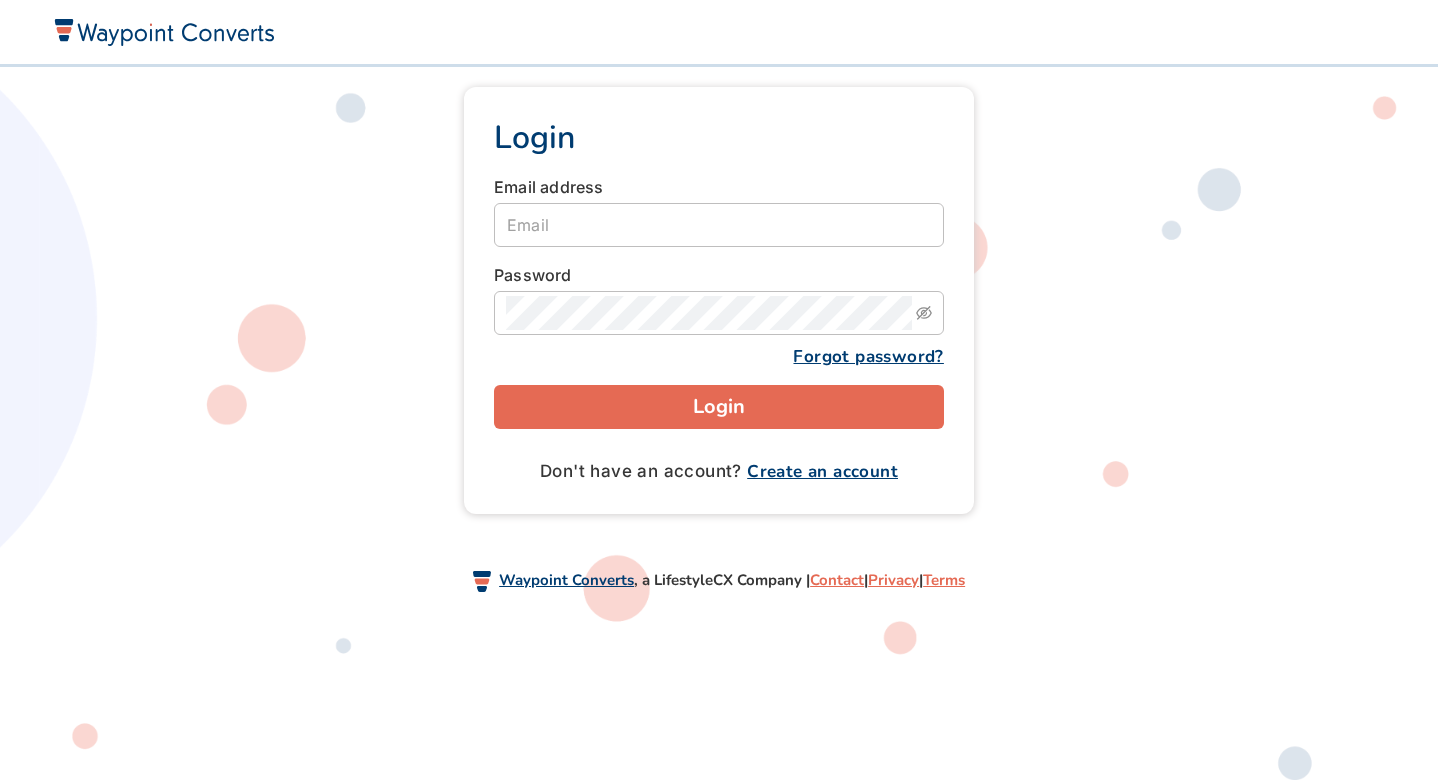 click on "Create an account" at bounding box center (822, 471) 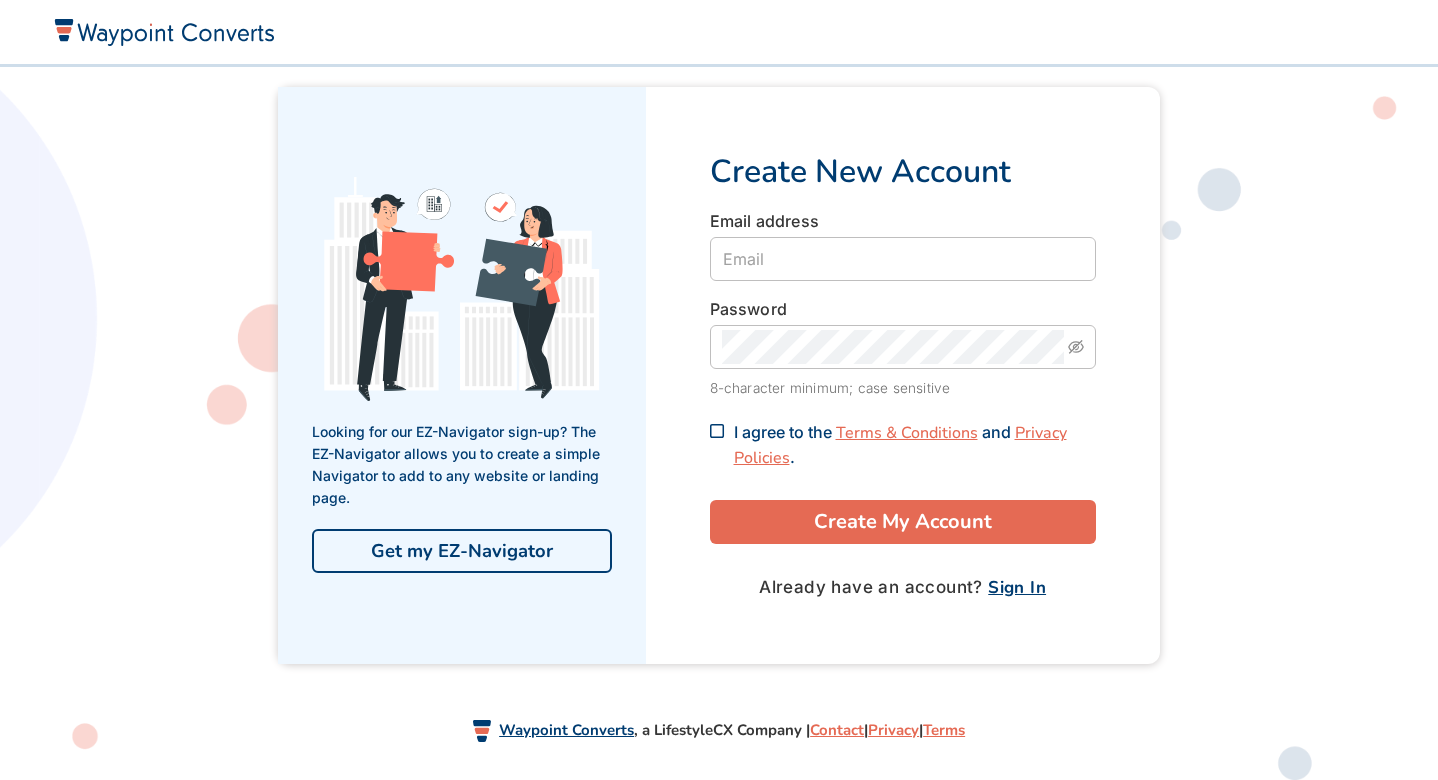 scroll, scrollTop: 0, scrollLeft: 0, axis: both 